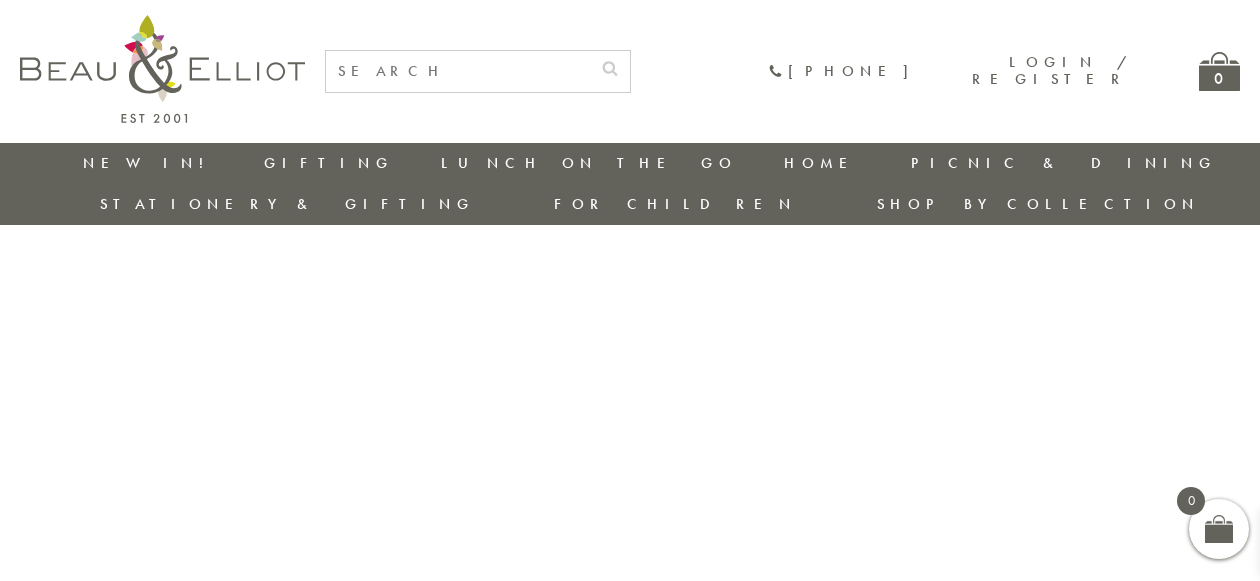 scroll, scrollTop: 0, scrollLeft: 0, axis: both 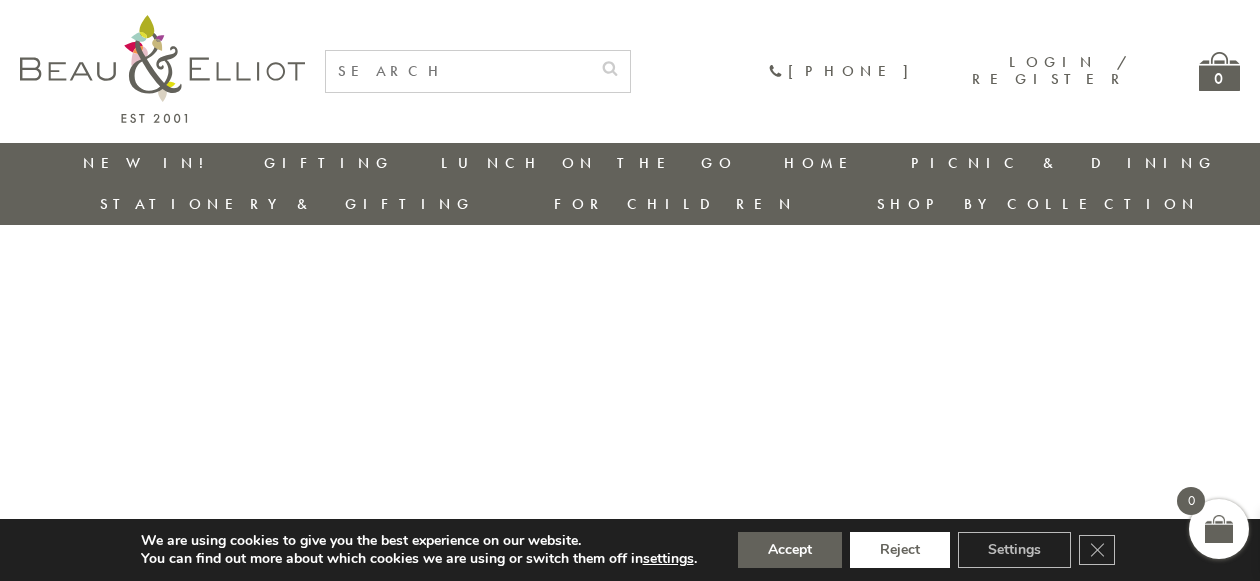 click on "Reject" at bounding box center (900, 550) 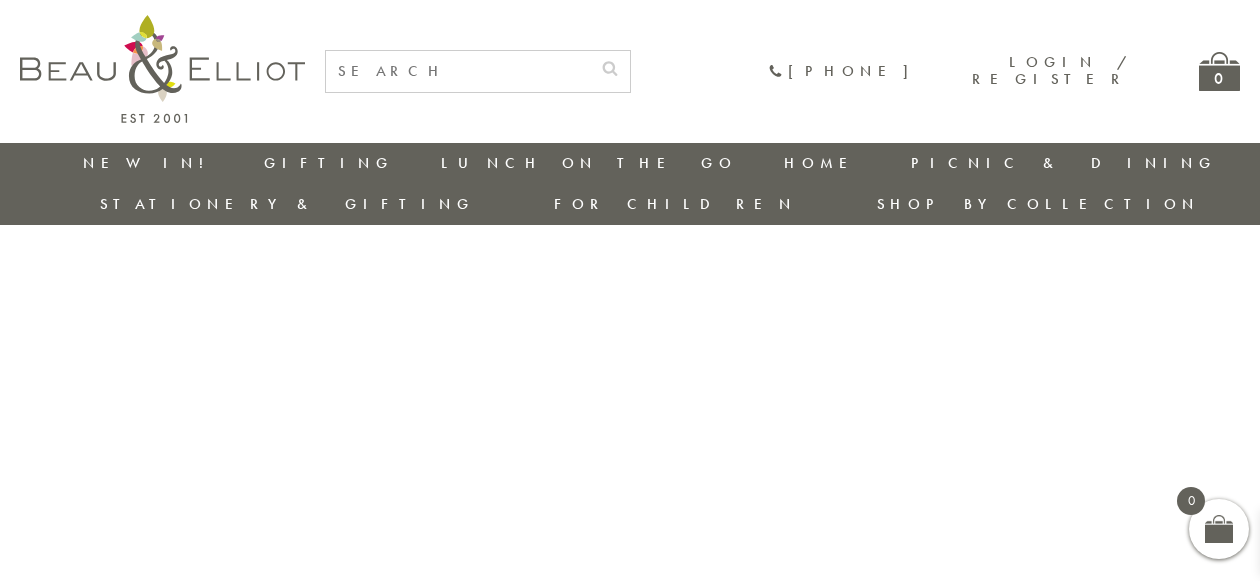 scroll, scrollTop: 0, scrollLeft: 0, axis: both 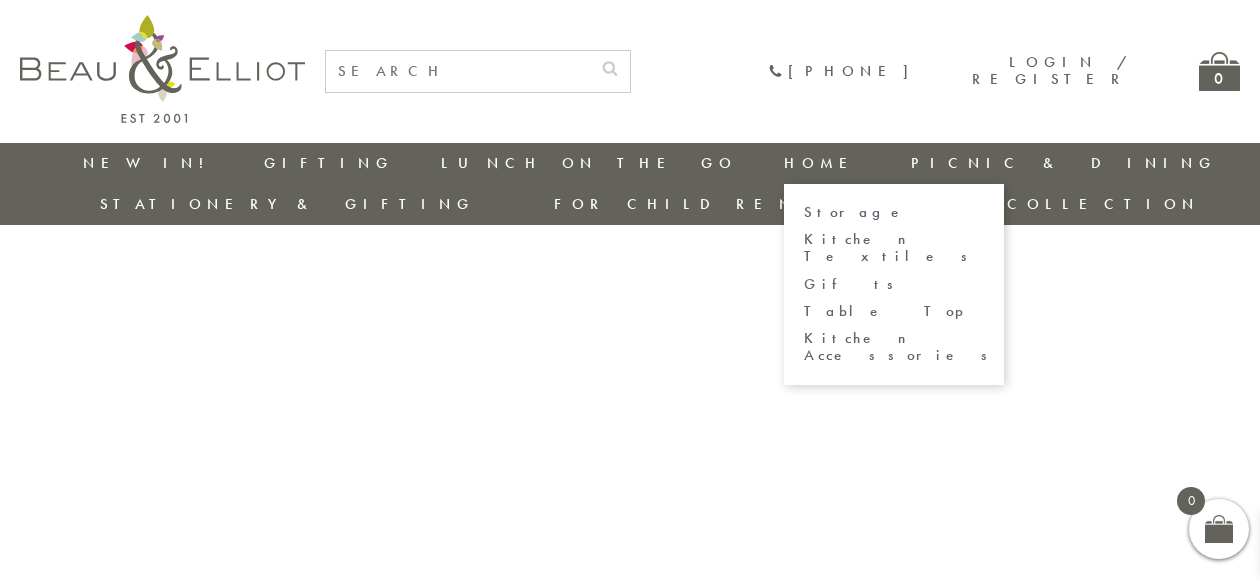 click on "Kitchen Textiles" at bounding box center (894, 248) 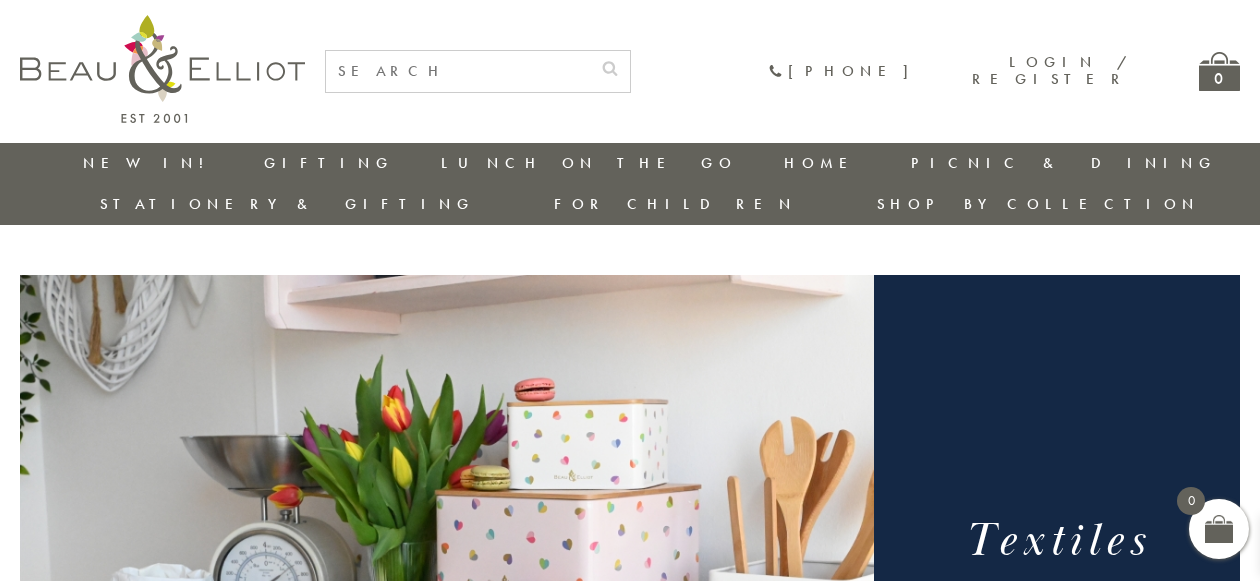 scroll, scrollTop: 0, scrollLeft: 0, axis: both 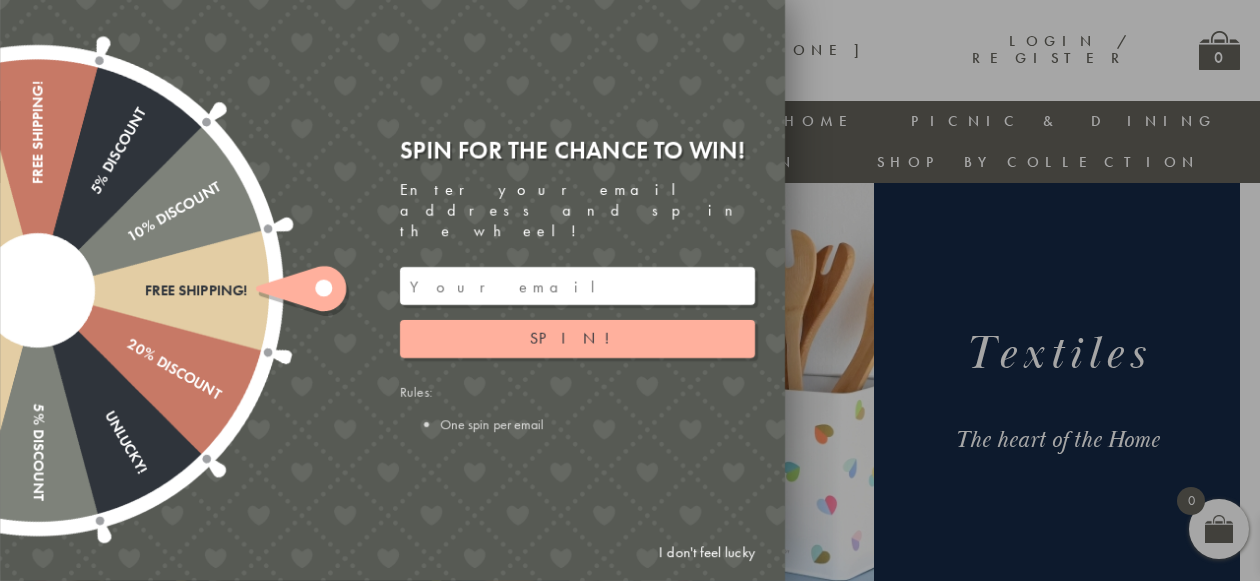click at bounding box center [577, 286] 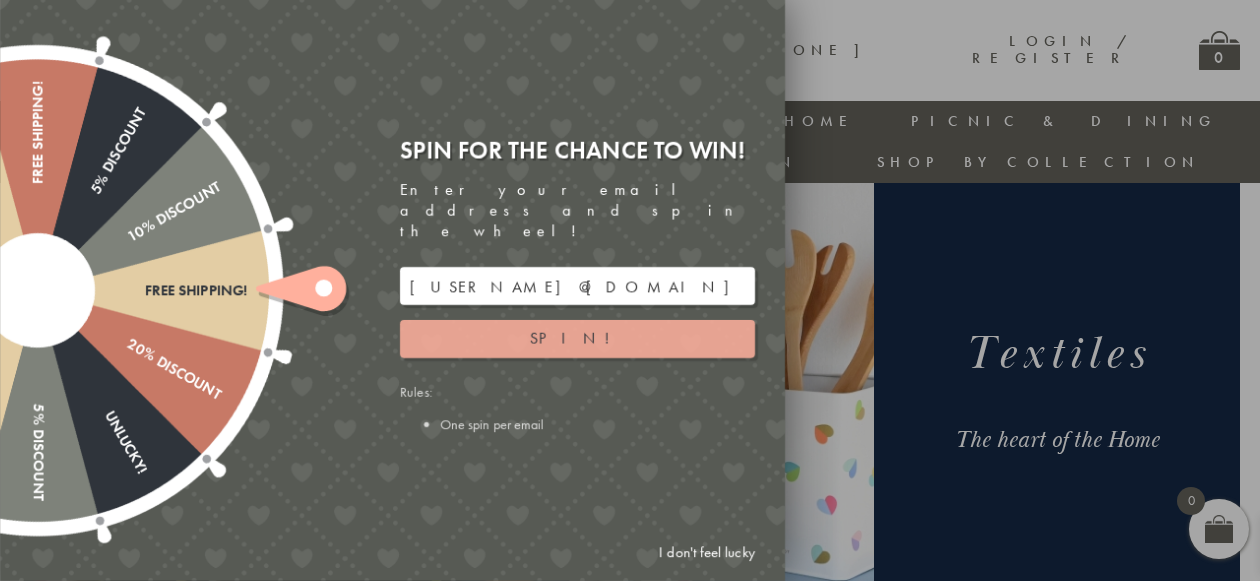 click on "Spin!" at bounding box center (577, 339) 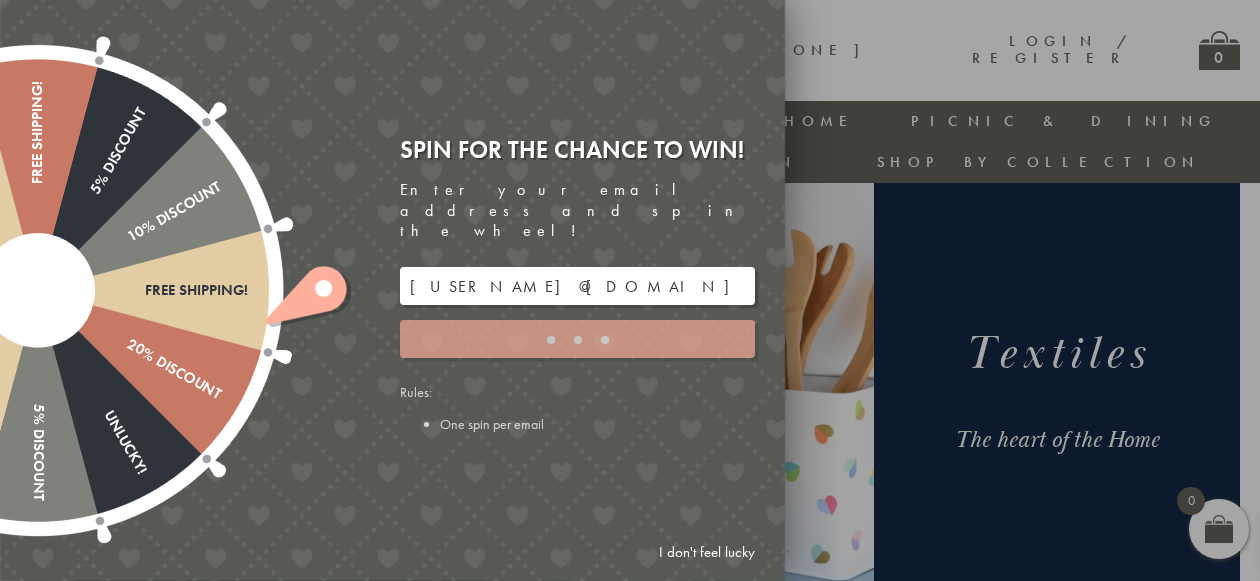 type on "GUGJPQNX" 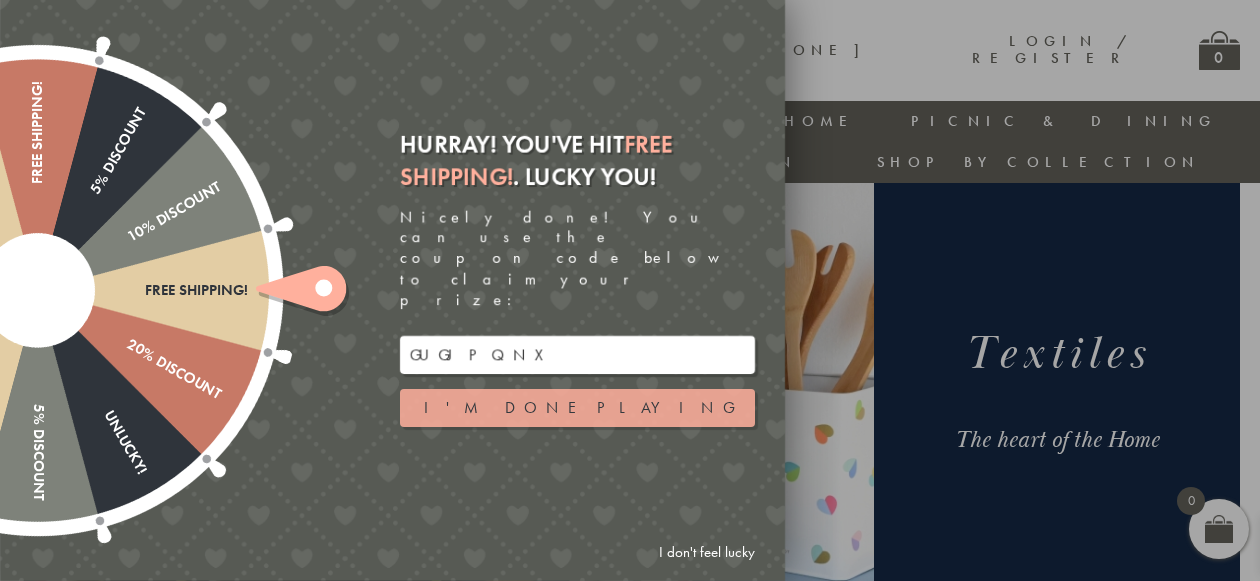 scroll, scrollTop: 653, scrollLeft: 0, axis: vertical 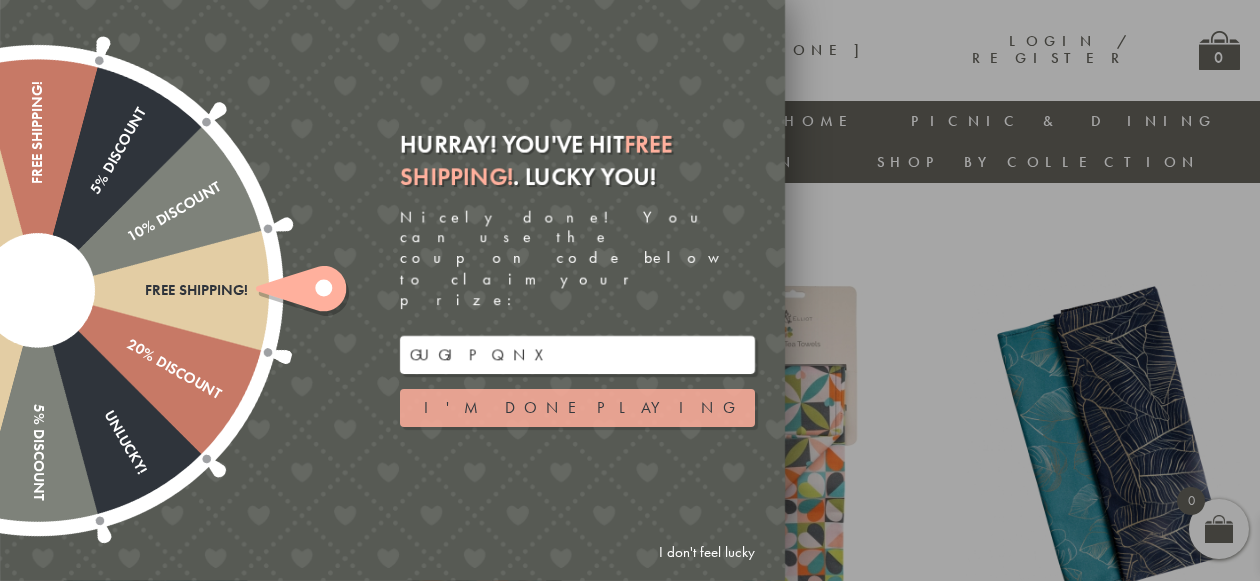 click on "I'm done playing" at bounding box center [577, 408] 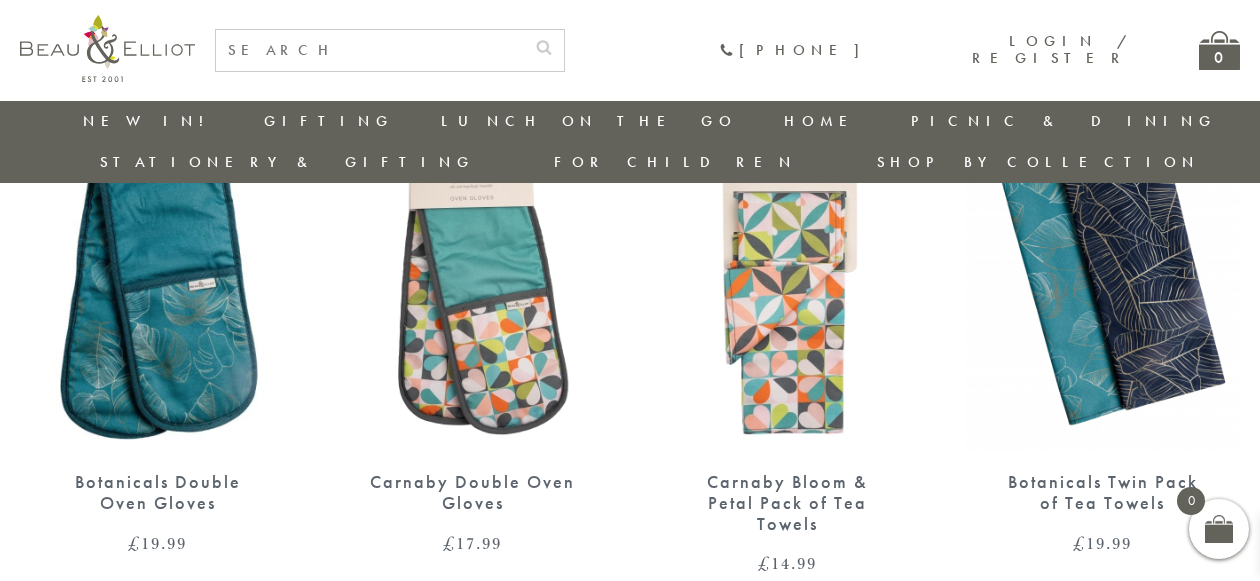 scroll, scrollTop: 906, scrollLeft: 0, axis: vertical 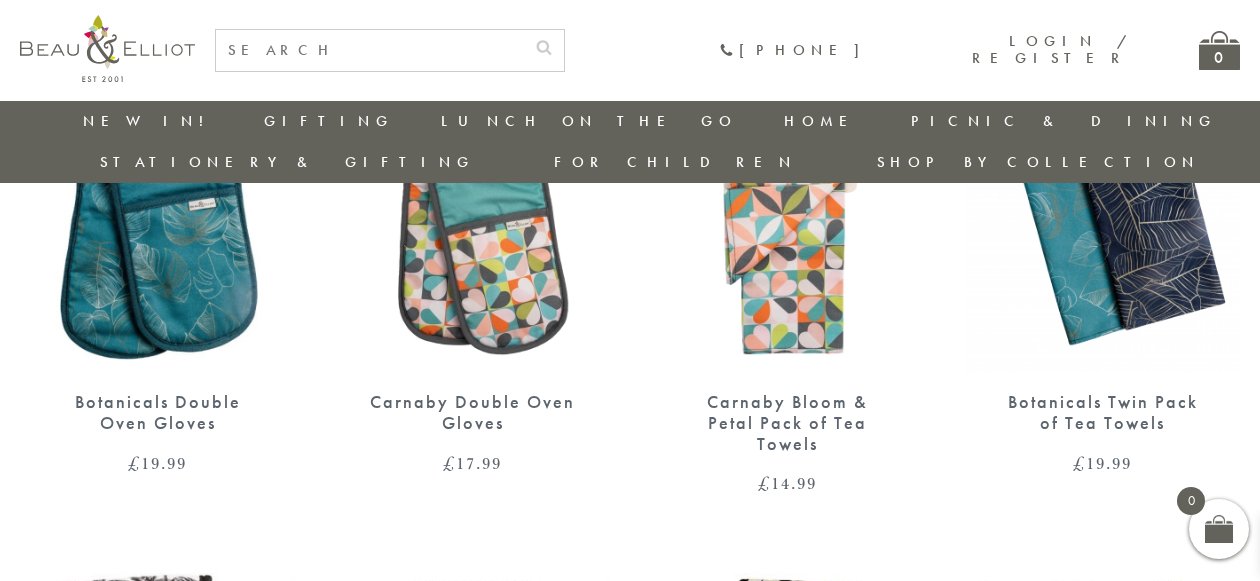 click at bounding box center [472, 194] 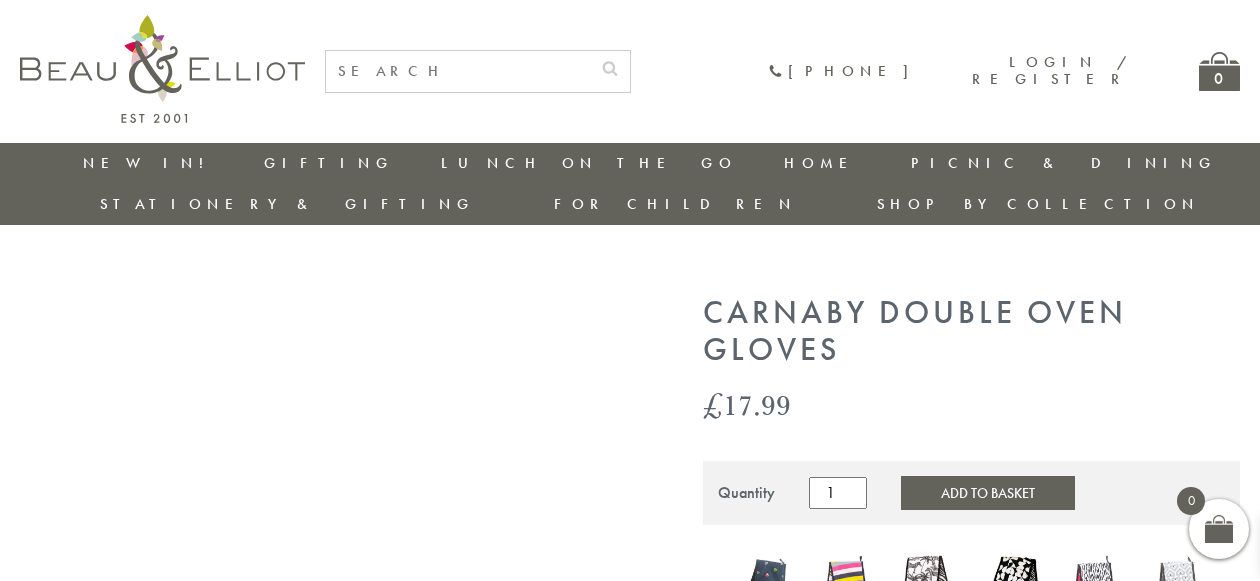 scroll, scrollTop: 0, scrollLeft: 0, axis: both 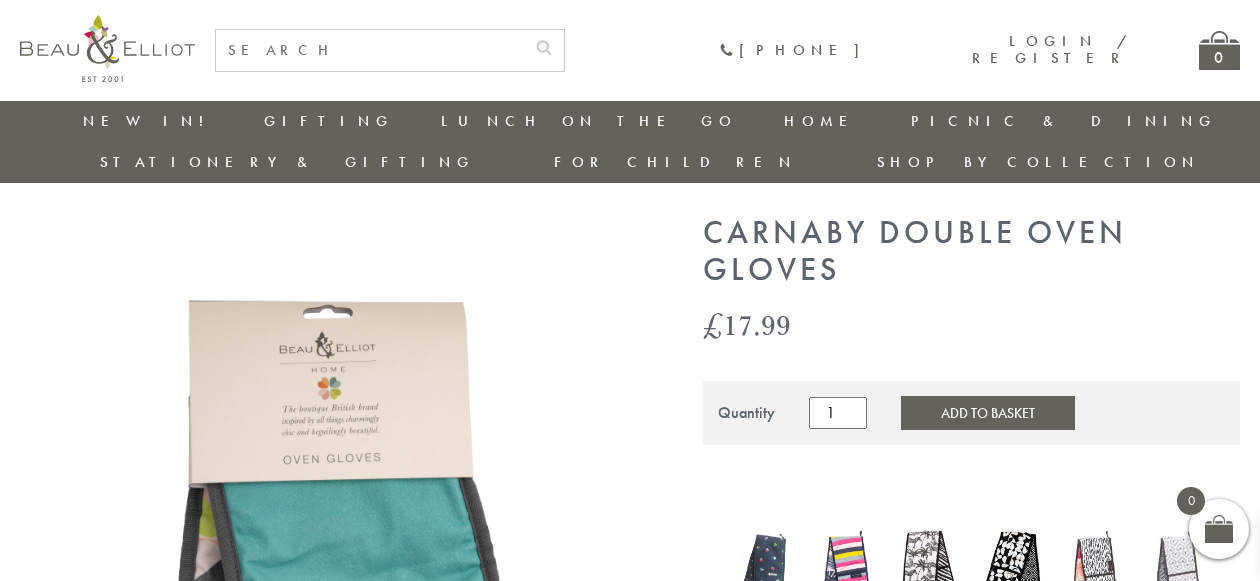 click on "Add to Basket" at bounding box center [988, 413] 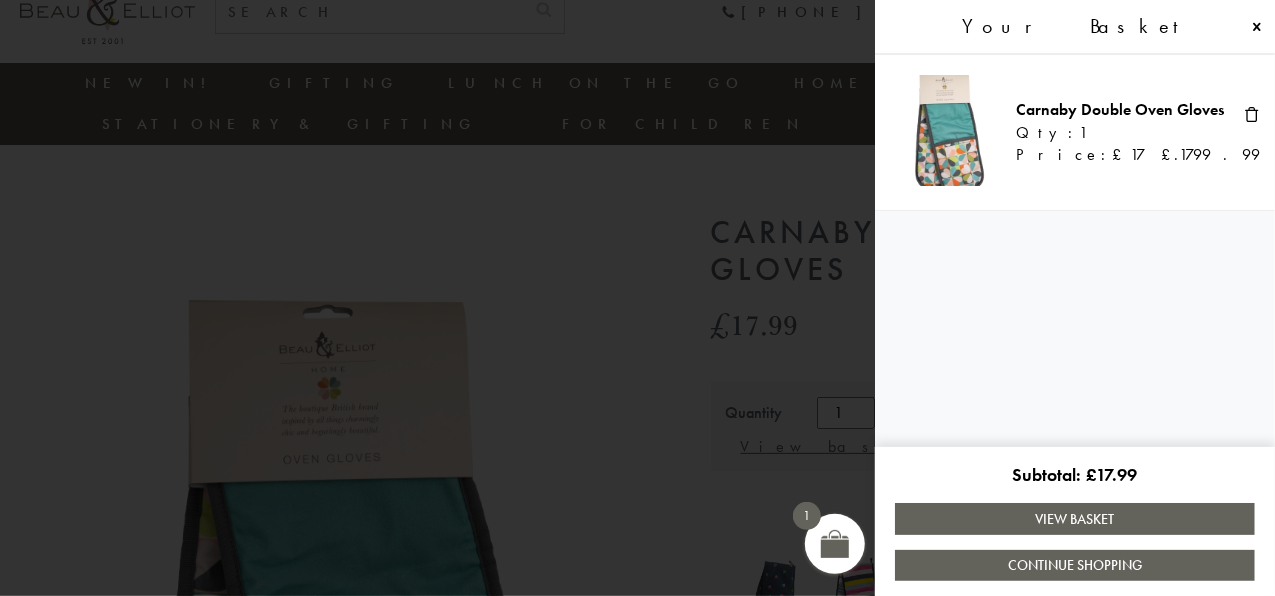 click on "View Basket" at bounding box center [1075, 518] 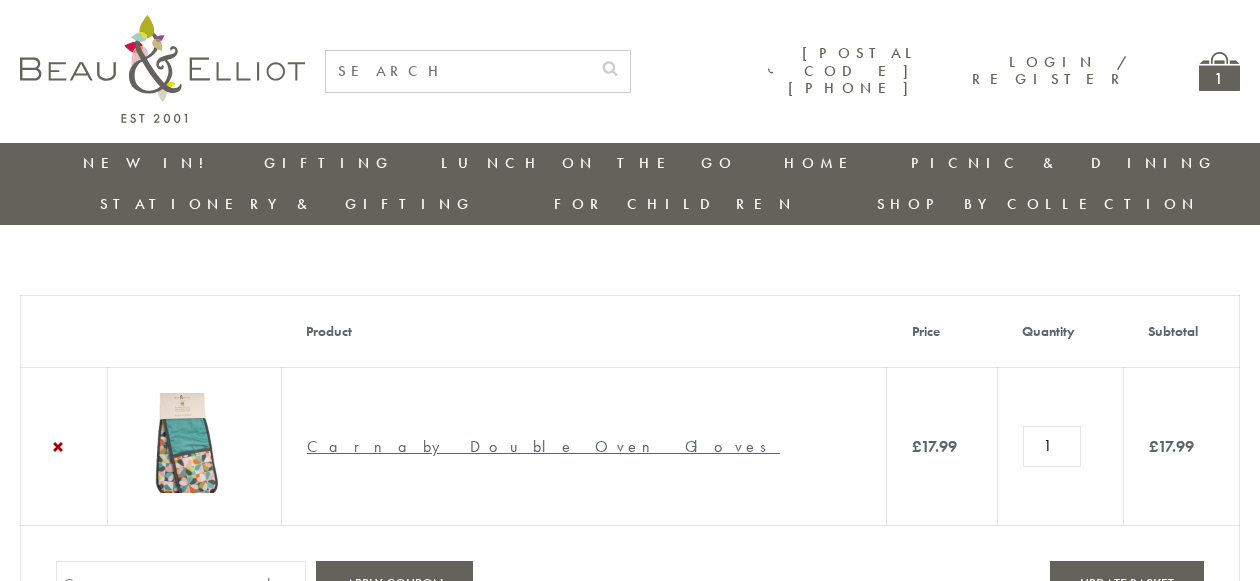 scroll, scrollTop: 0, scrollLeft: 0, axis: both 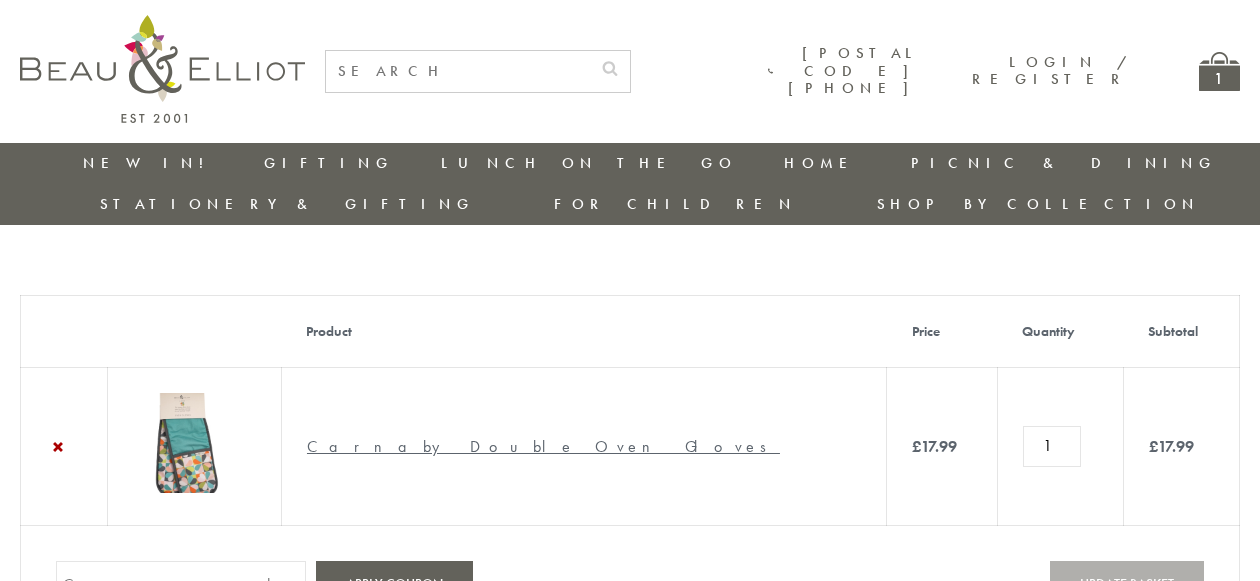 click on "Coupon:" at bounding box center (181, 583) 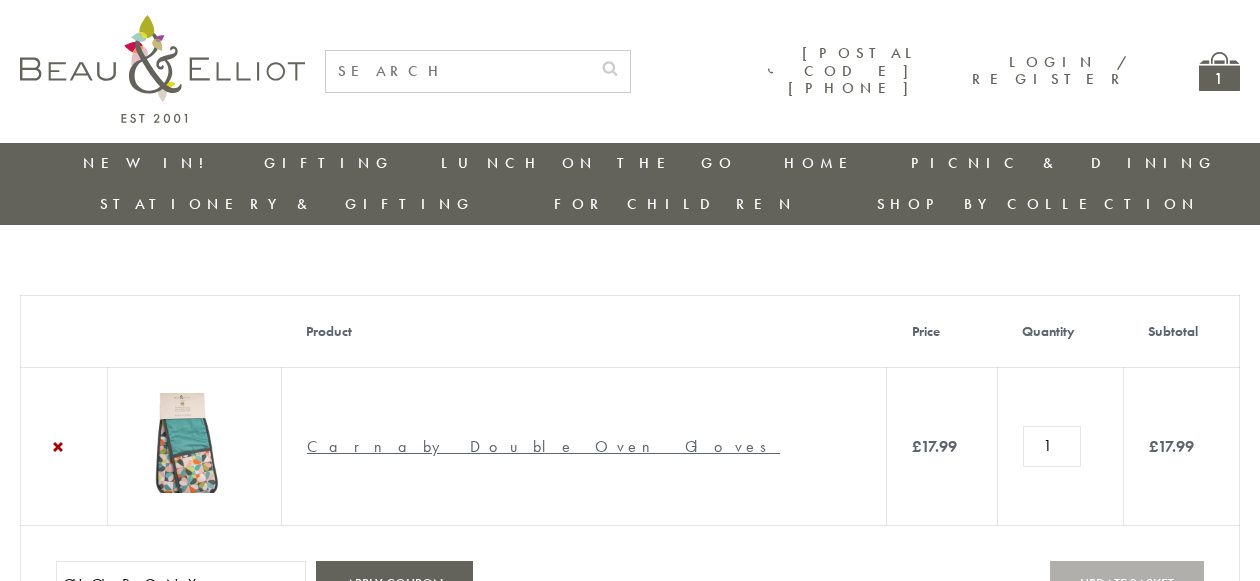 type on "GUGJPQNX" 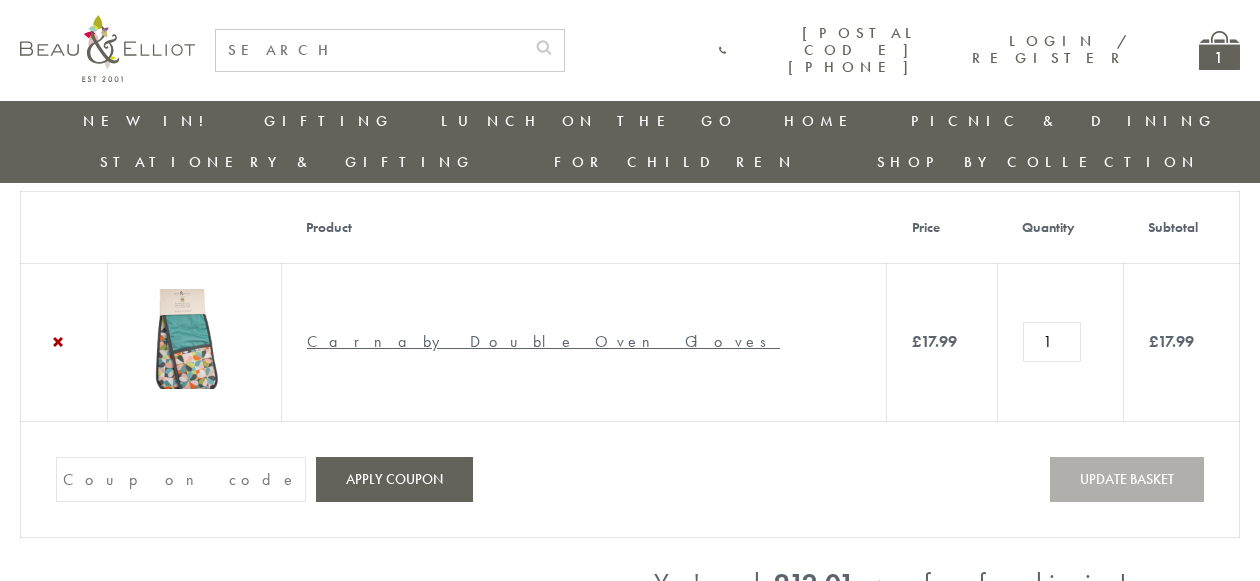 scroll, scrollTop: 144, scrollLeft: 0, axis: vertical 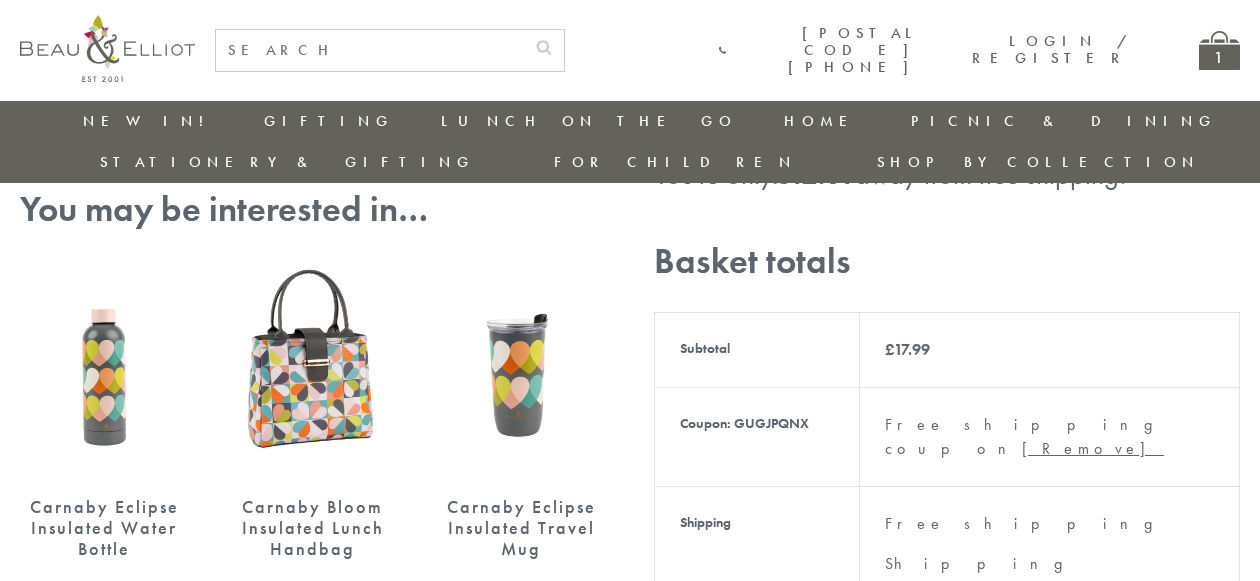 click on "1" at bounding box center [1219, 50] 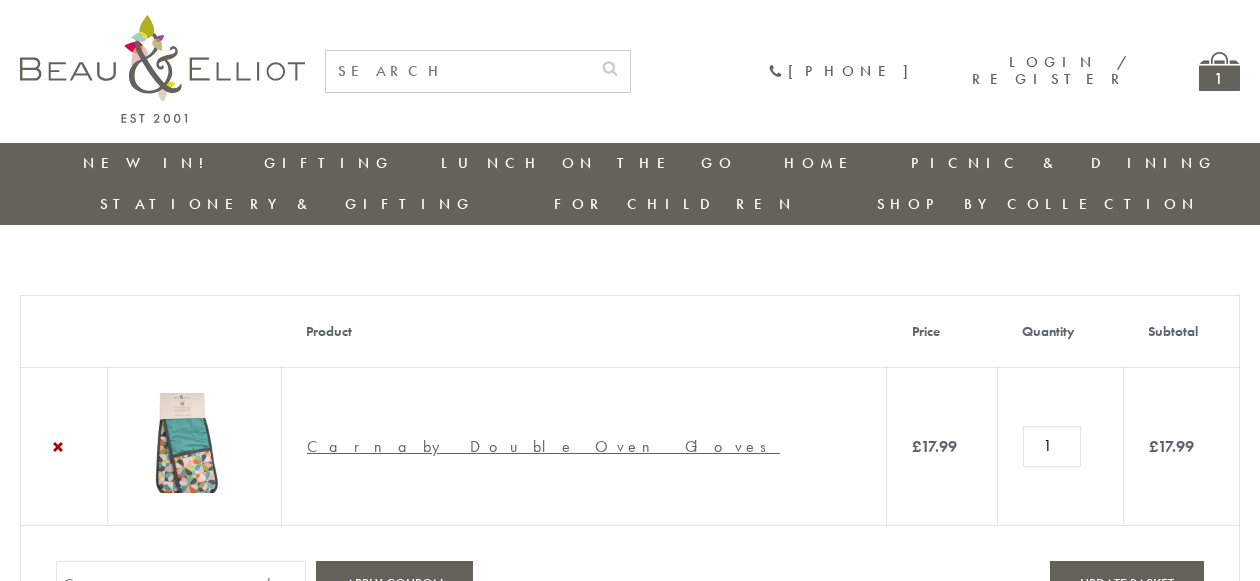 scroll, scrollTop: 0, scrollLeft: 0, axis: both 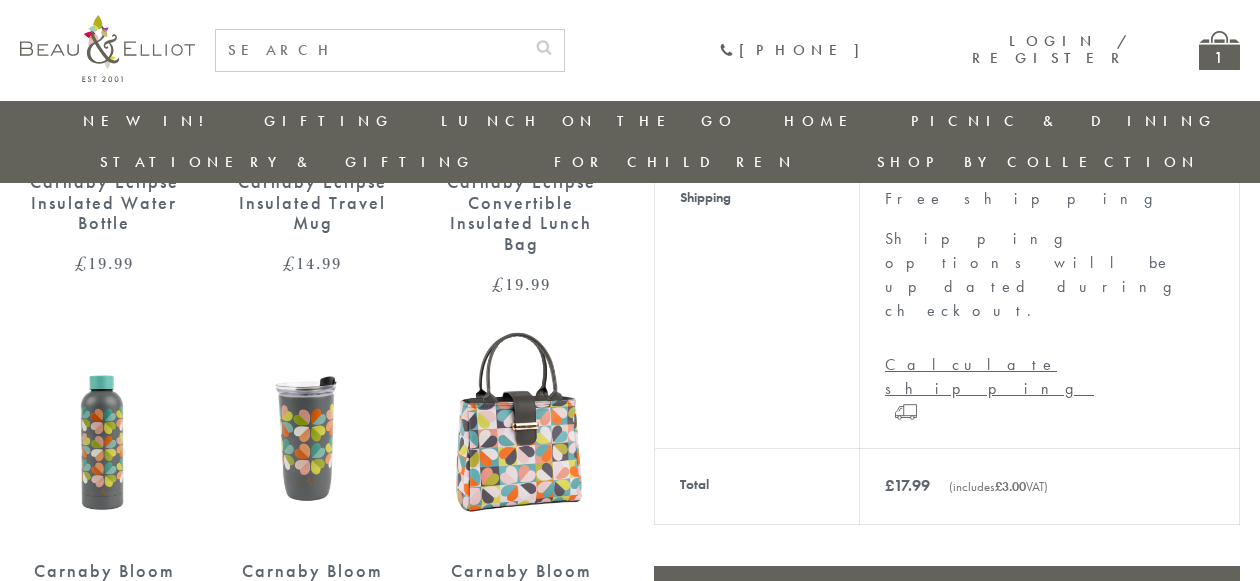 click on "Proceed to checkout" at bounding box center [947, 587] 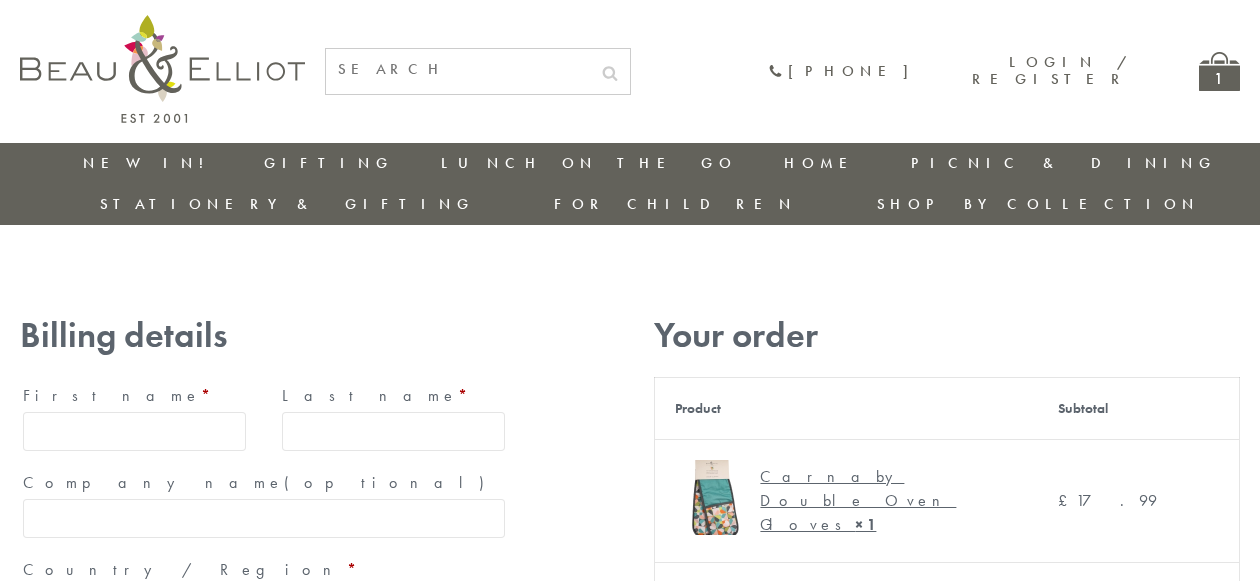 scroll, scrollTop: 0, scrollLeft: 0, axis: both 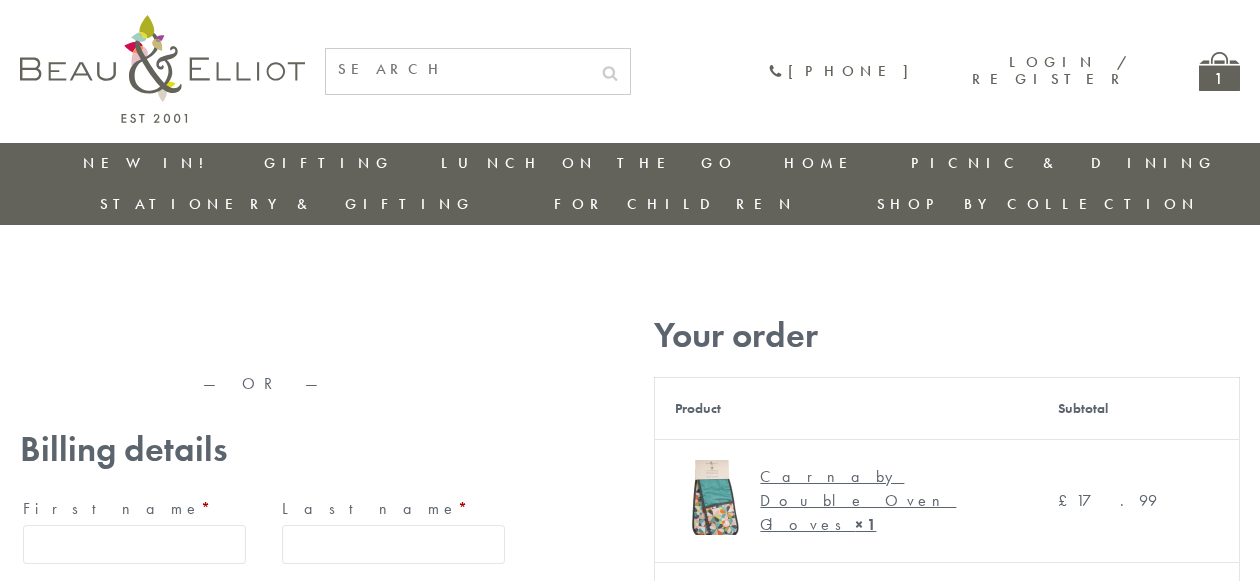 click on "[FIRST] [LAST]" at bounding box center (134, 544) 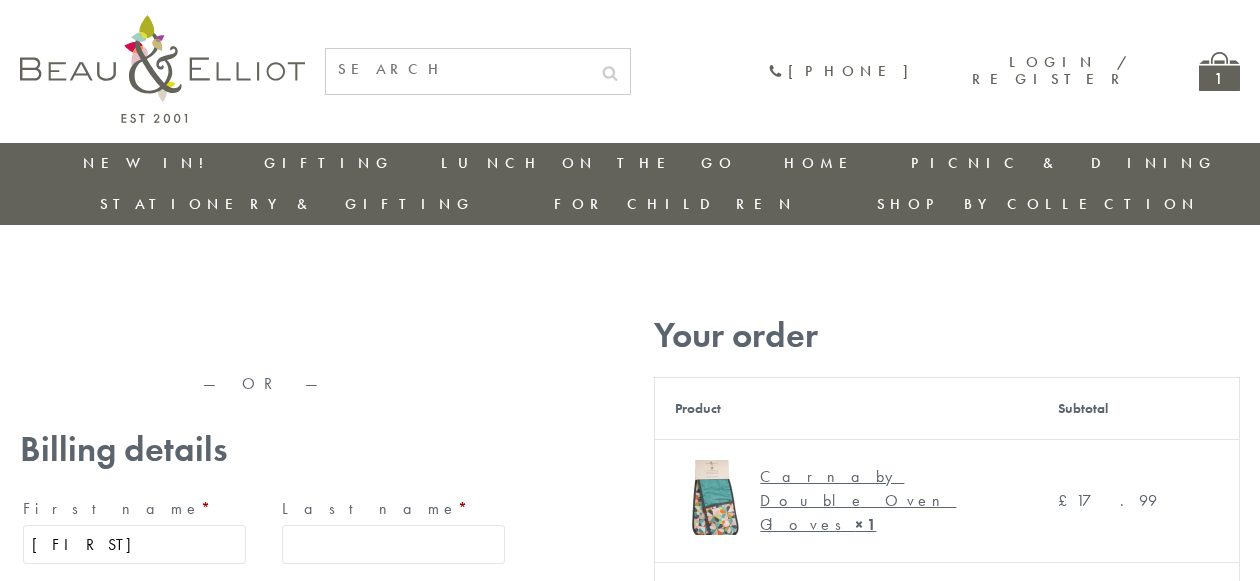 type on "[FIRST]" 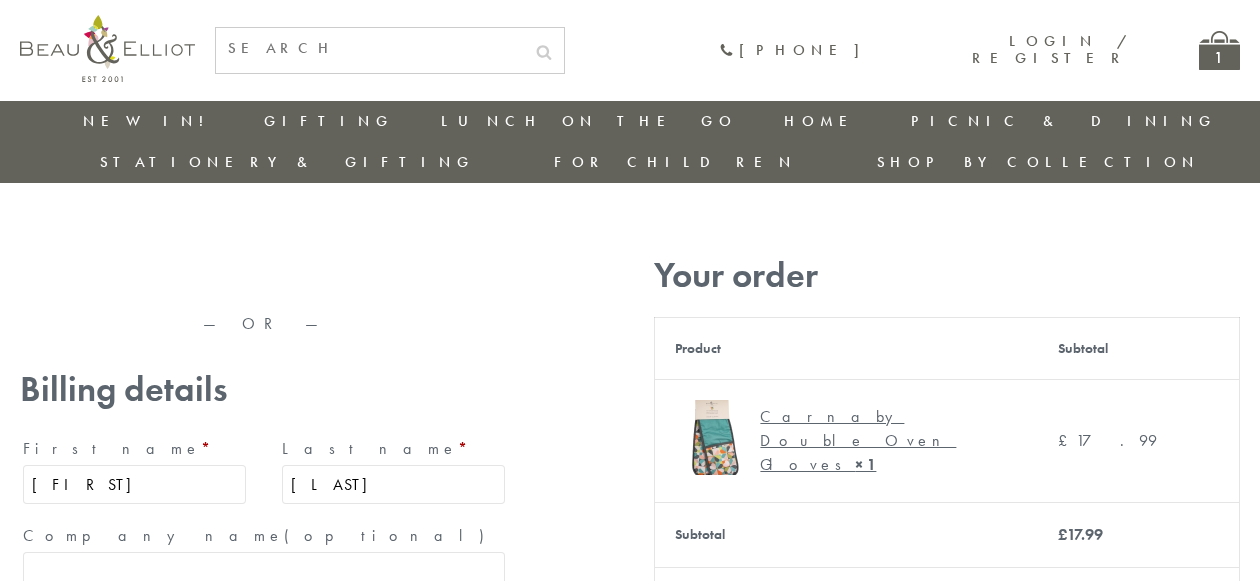 scroll, scrollTop: 4, scrollLeft: 0, axis: vertical 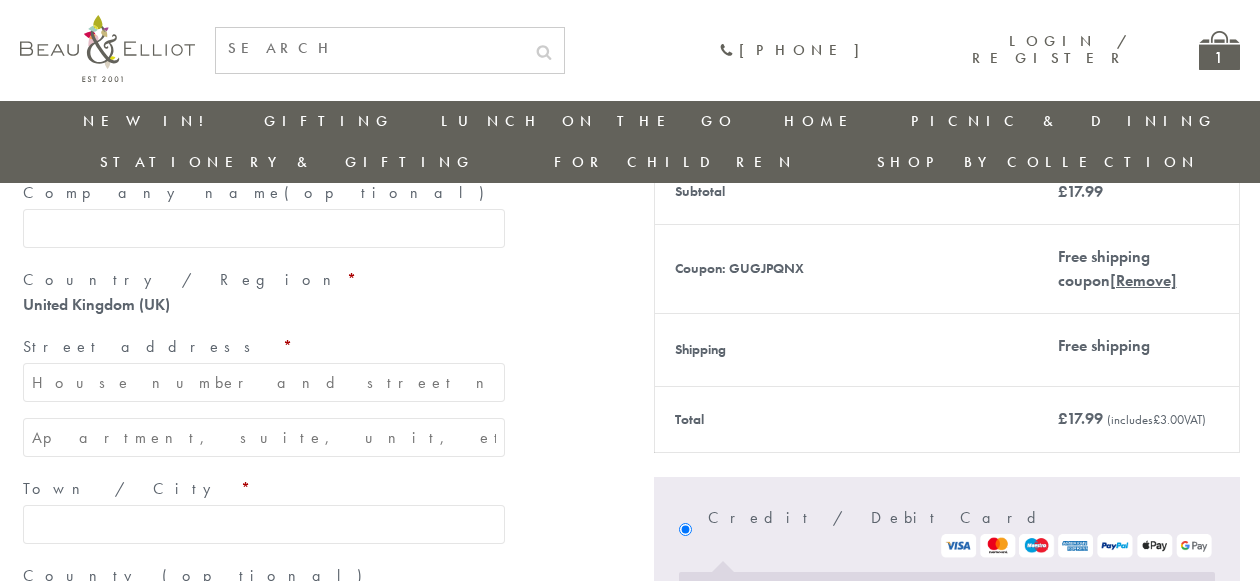 type on "[LAST]" 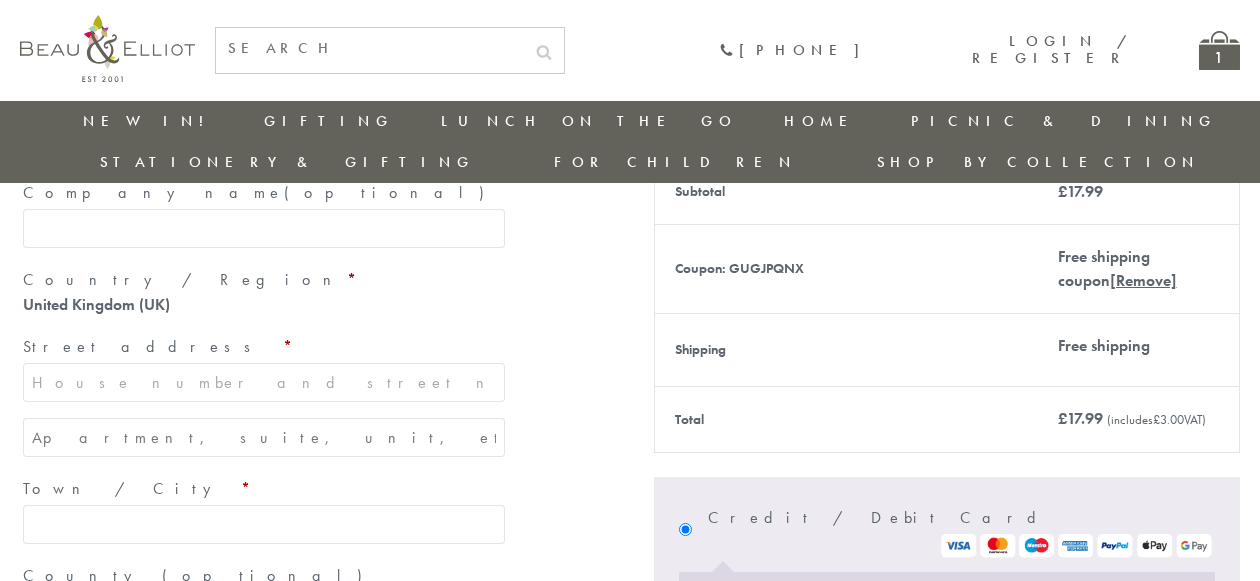 click on "Street address   *" at bounding box center [264, 382] 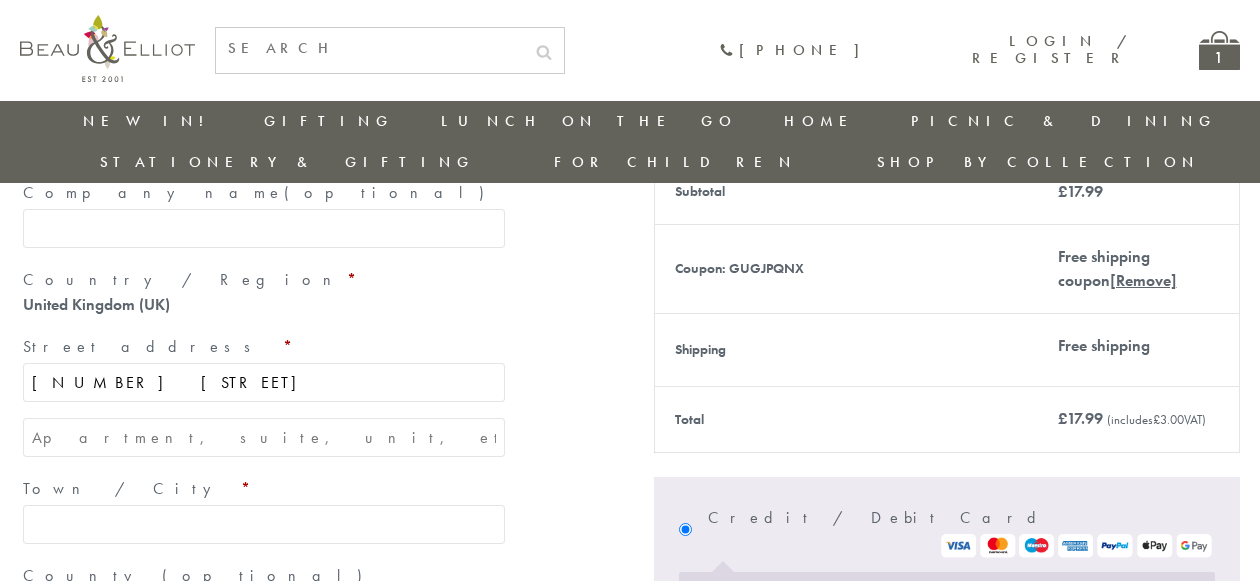 type on "[NUMBER] [STREET]" 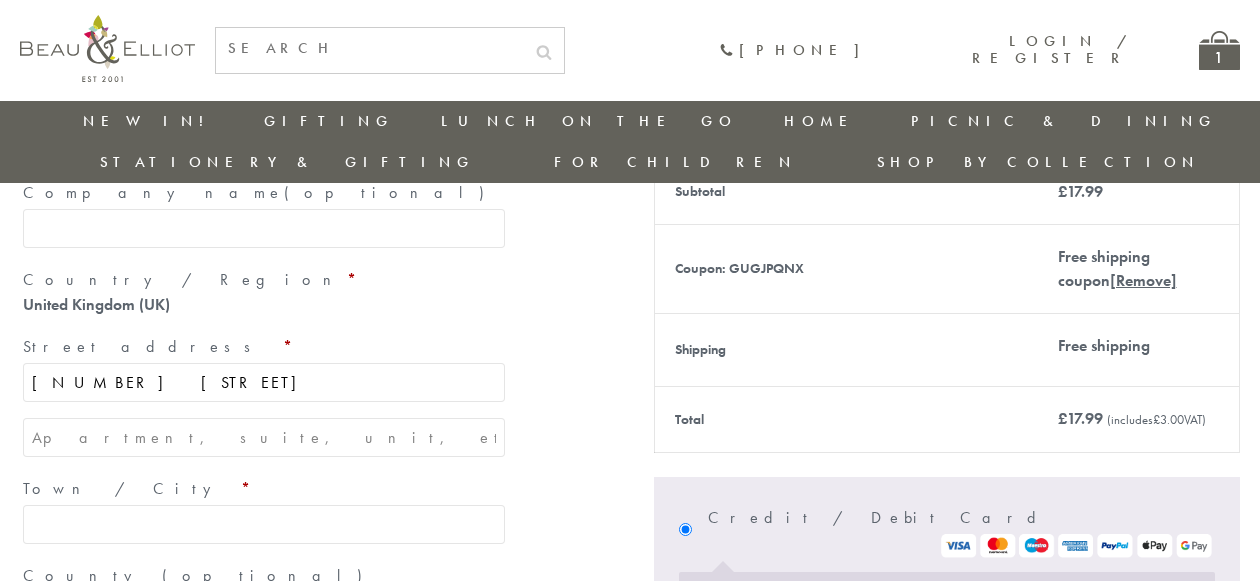click on "Apartment, suite, unit, etc.   (optional)" at bounding box center (264, 437) 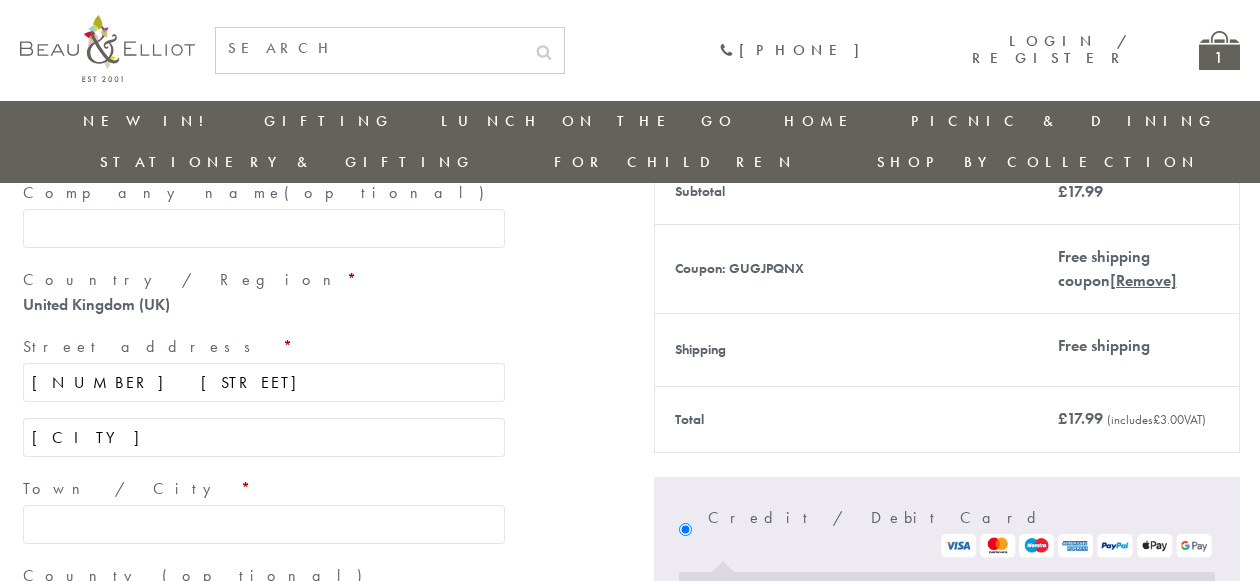 type on "[CITY]" 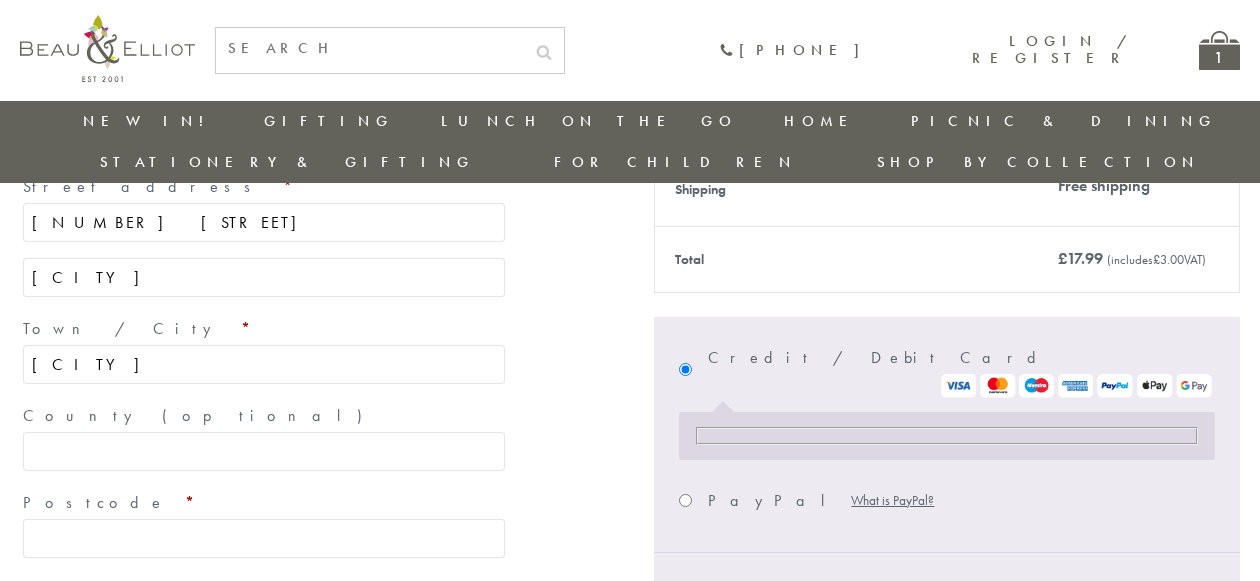 scroll, scrollTop: 561, scrollLeft: 0, axis: vertical 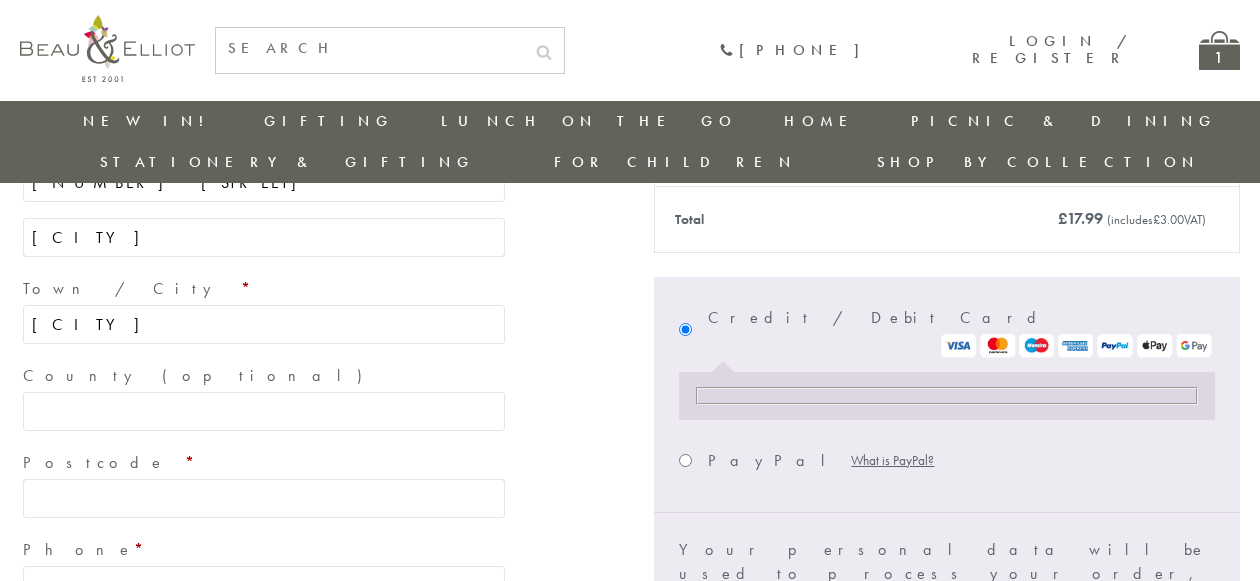 type on "[CITY]" 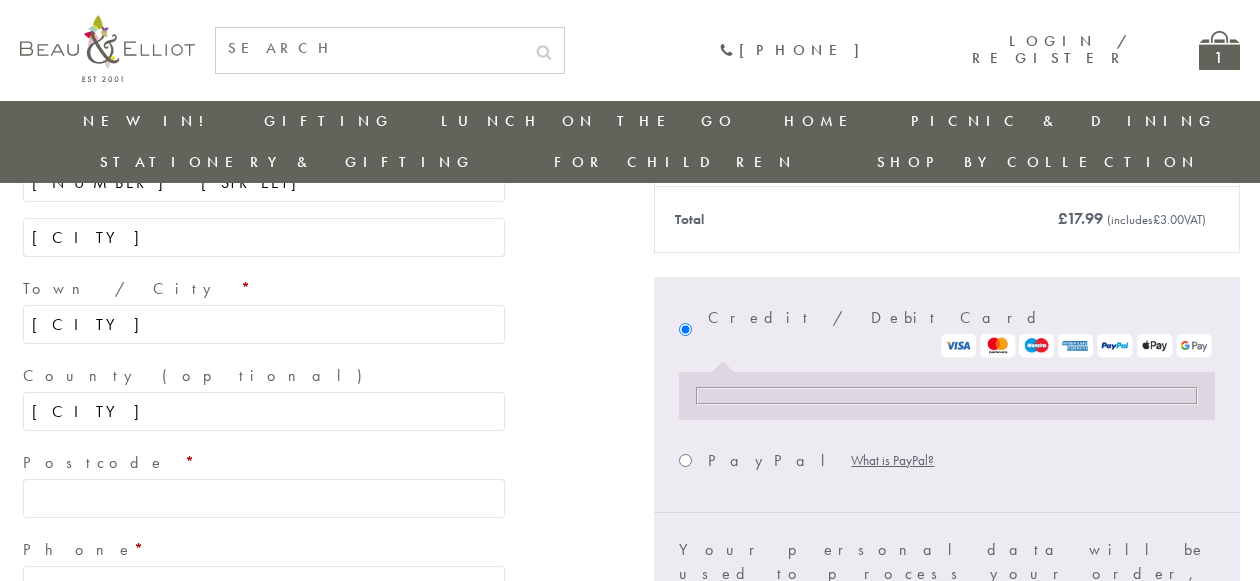 type on "[CITY]" 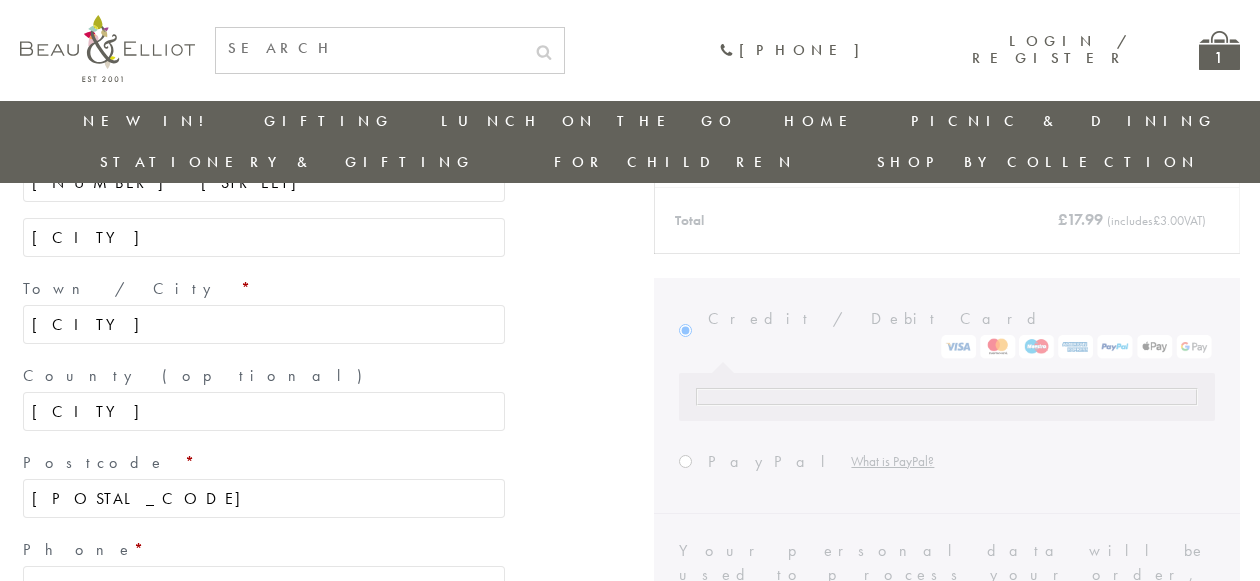 type on "[POSTAL_CODE]" 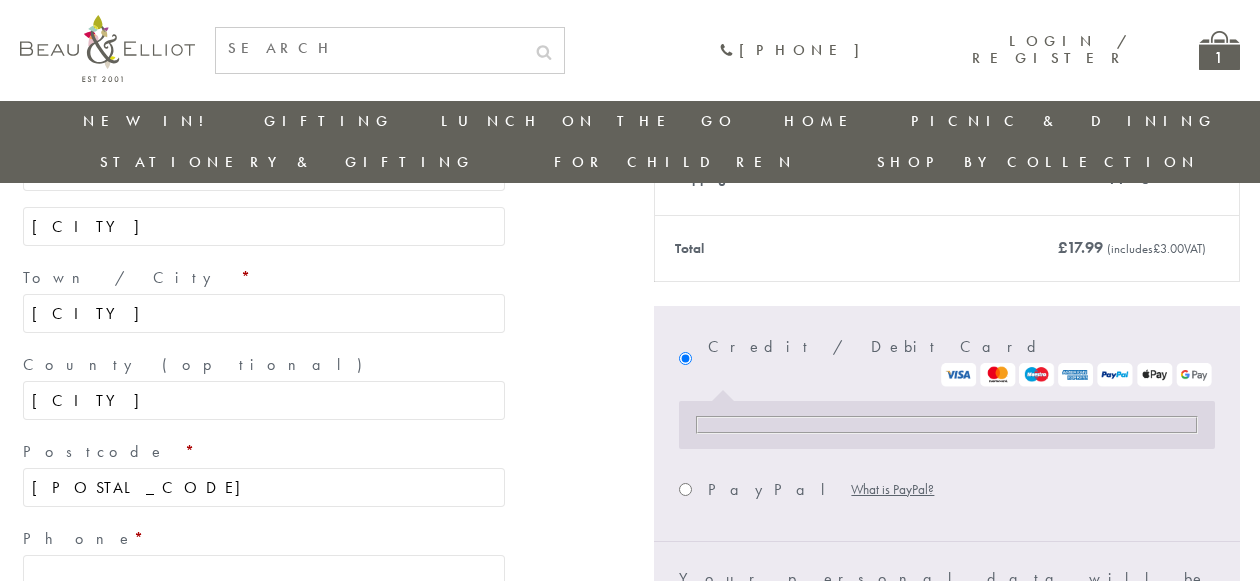 scroll, scrollTop: 522, scrollLeft: 0, axis: vertical 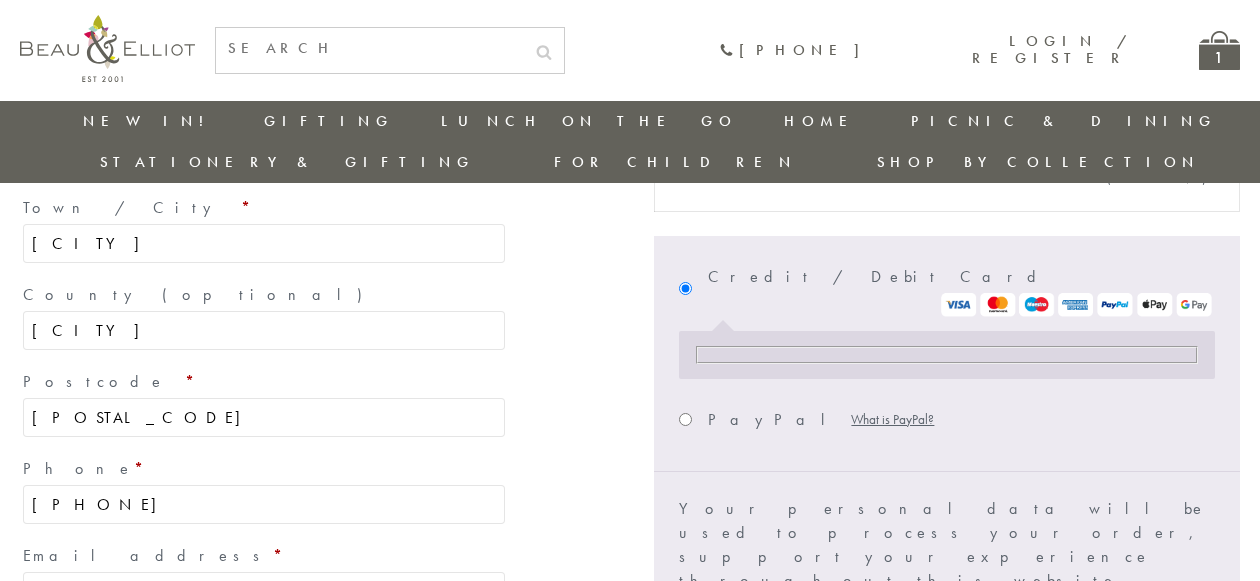 type on "[PHONE]" 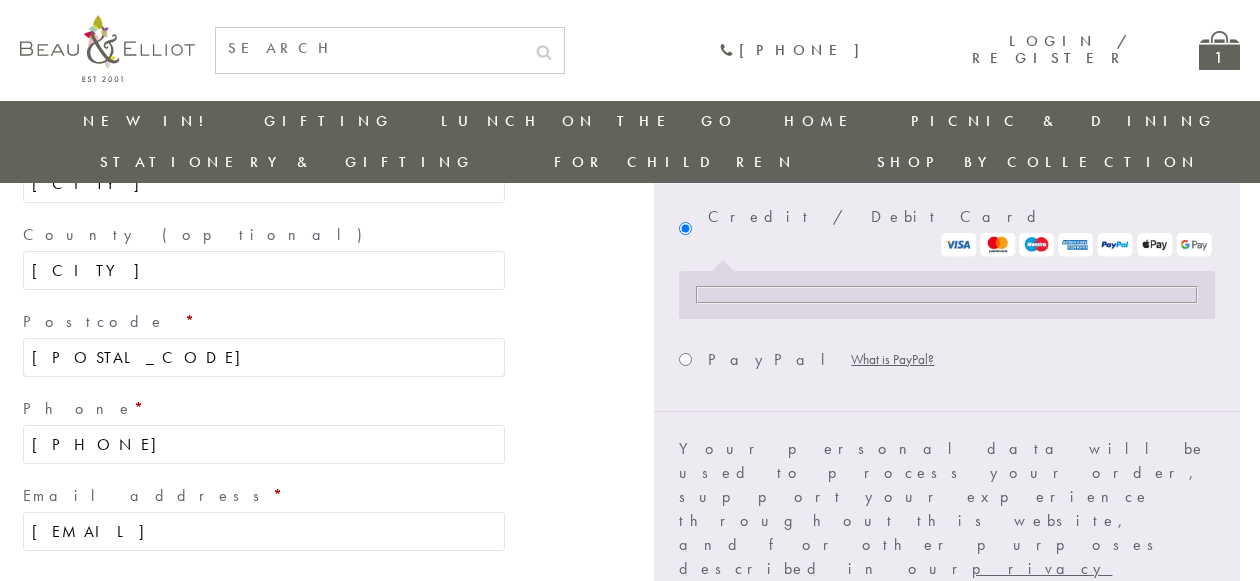 scroll, scrollTop: 682, scrollLeft: 0, axis: vertical 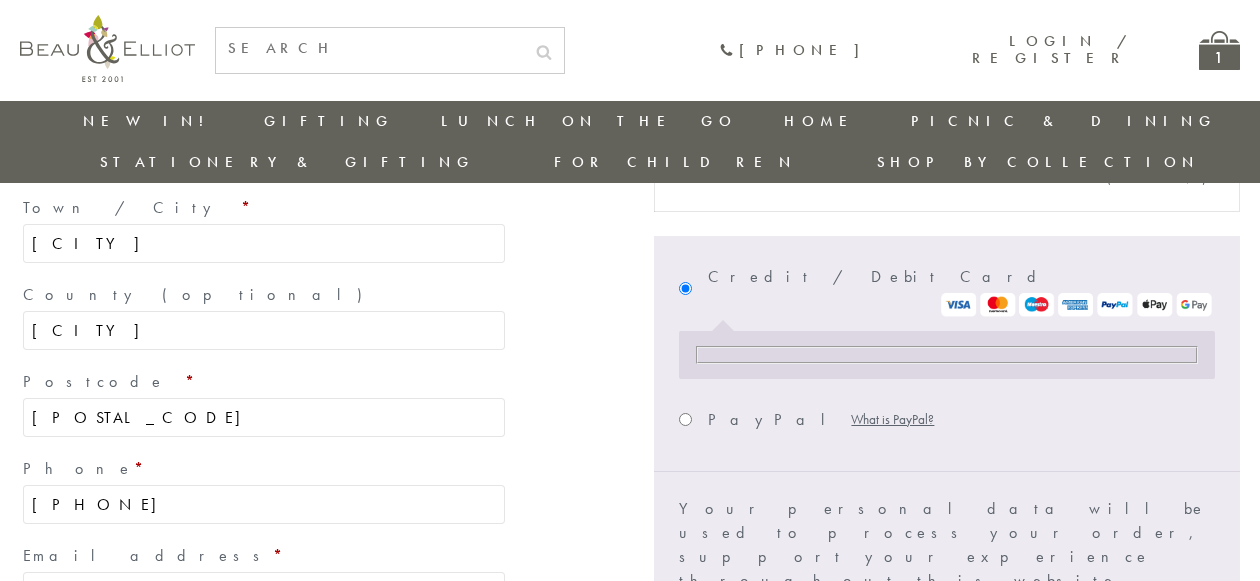type on "[EMAIL]" 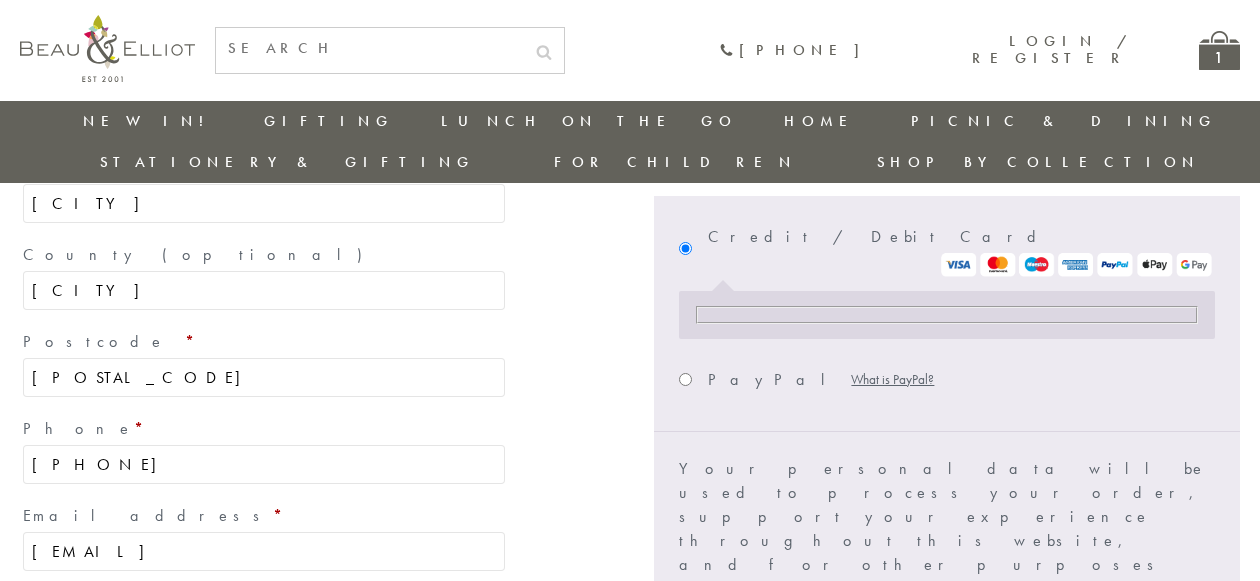scroll, scrollTop: 682, scrollLeft: 0, axis: vertical 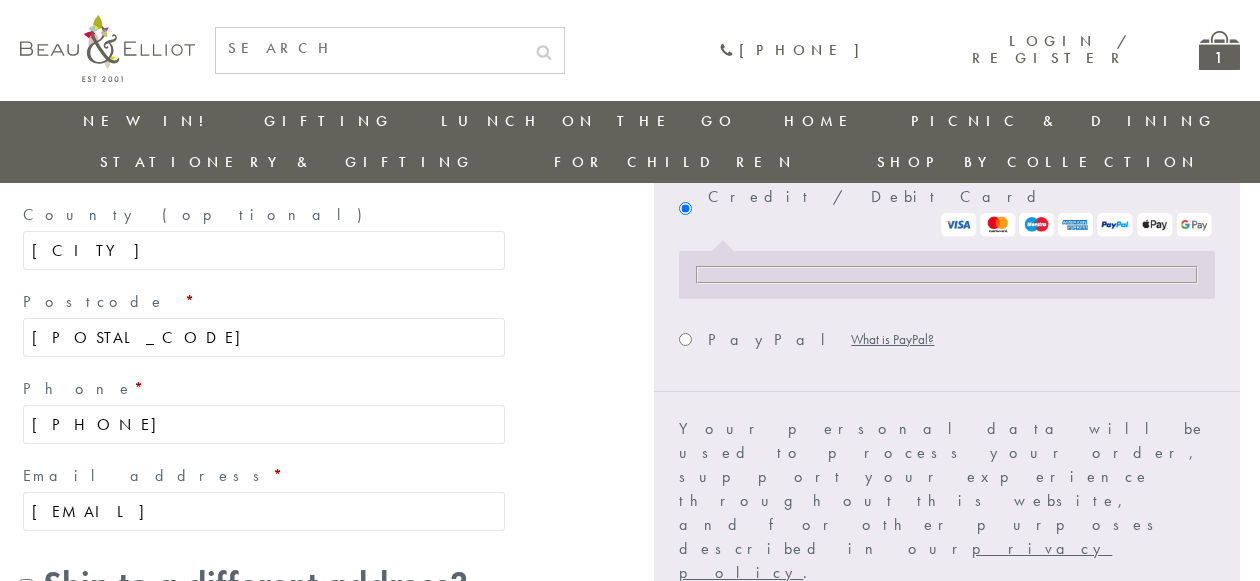 click on "Place order" at bounding box center (1134, 750) 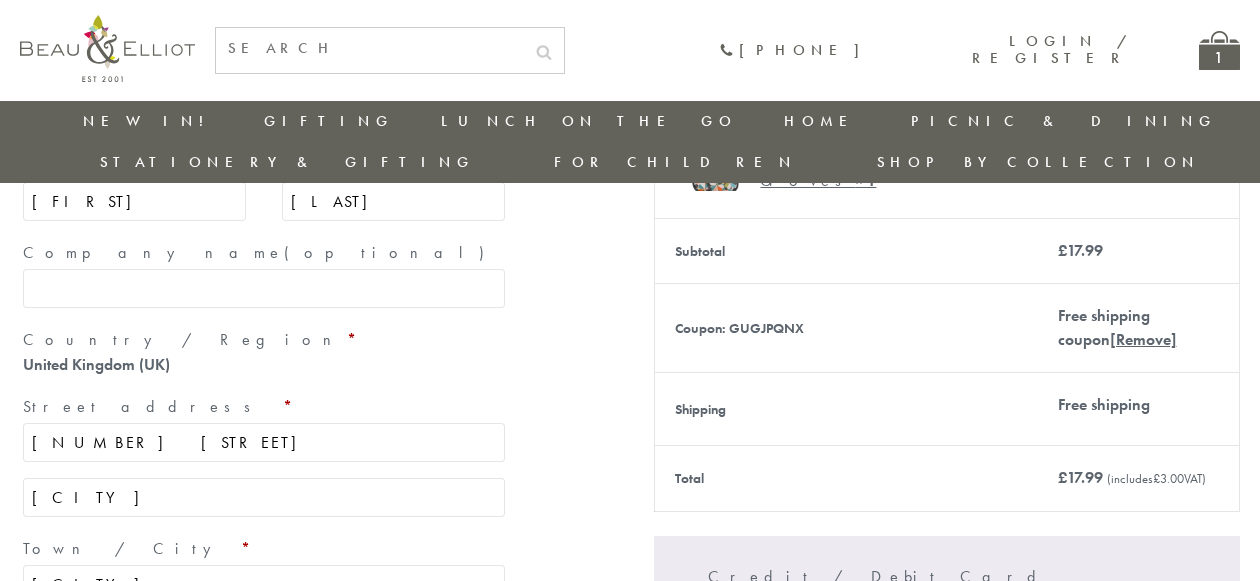 scroll, scrollTop: 485, scrollLeft: 0, axis: vertical 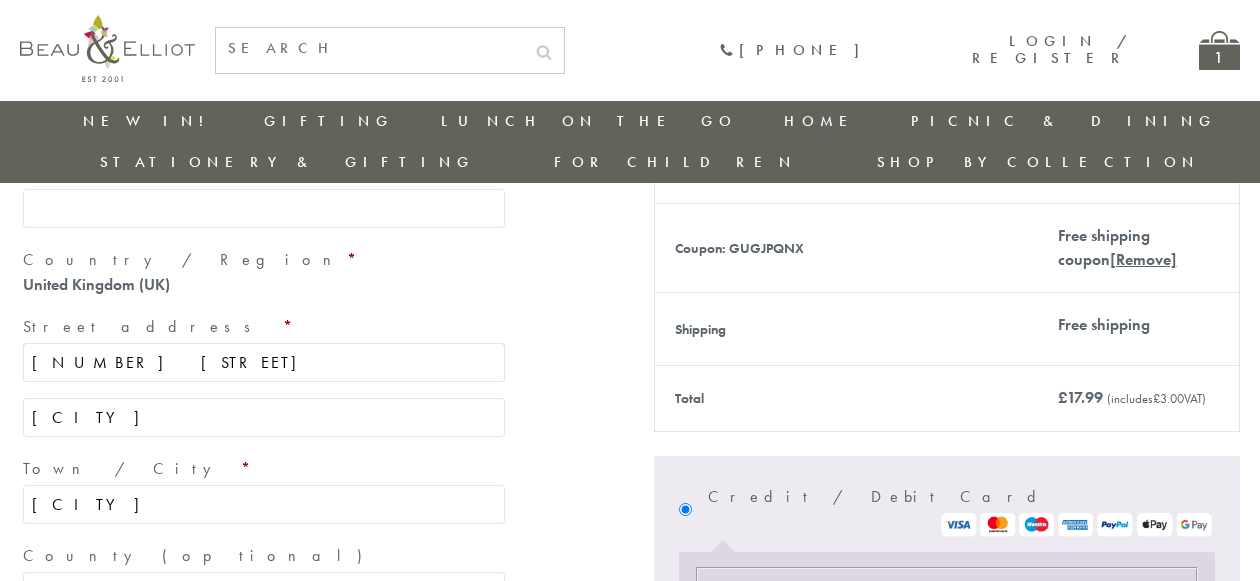 click at bounding box center [947, 576] 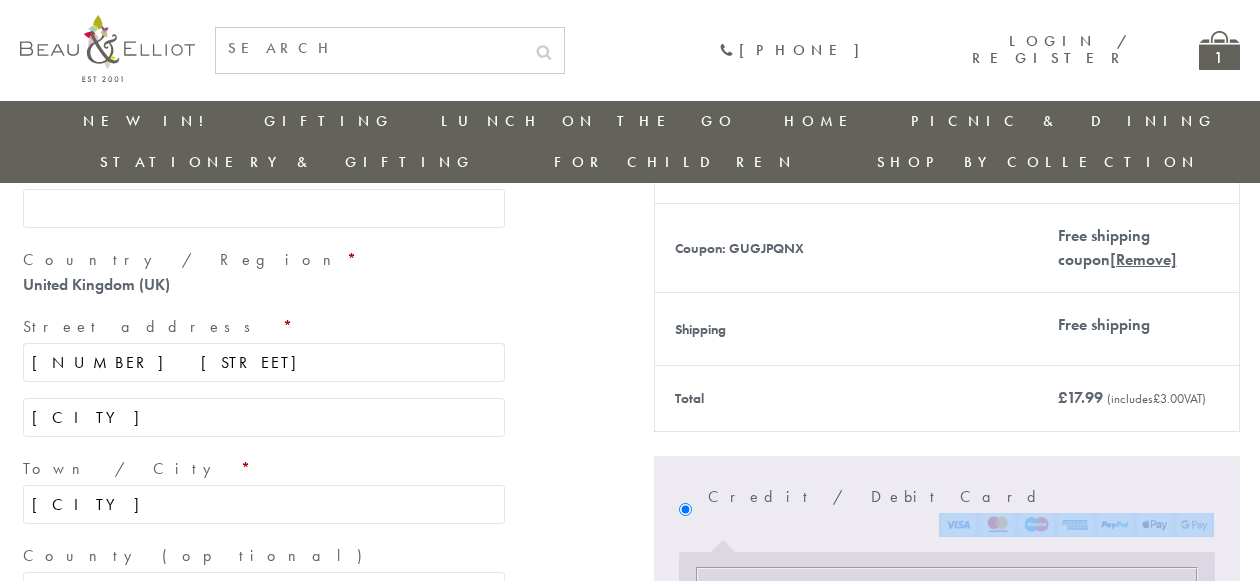 click at bounding box center [947, 576] 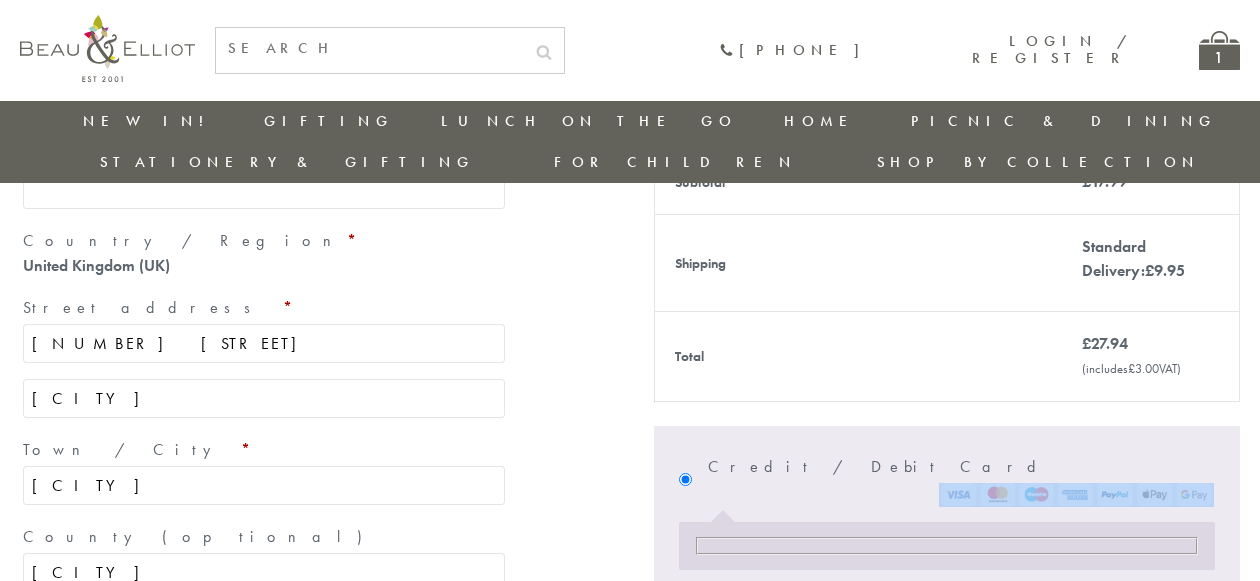 scroll, scrollTop: 446, scrollLeft: 0, axis: vertical 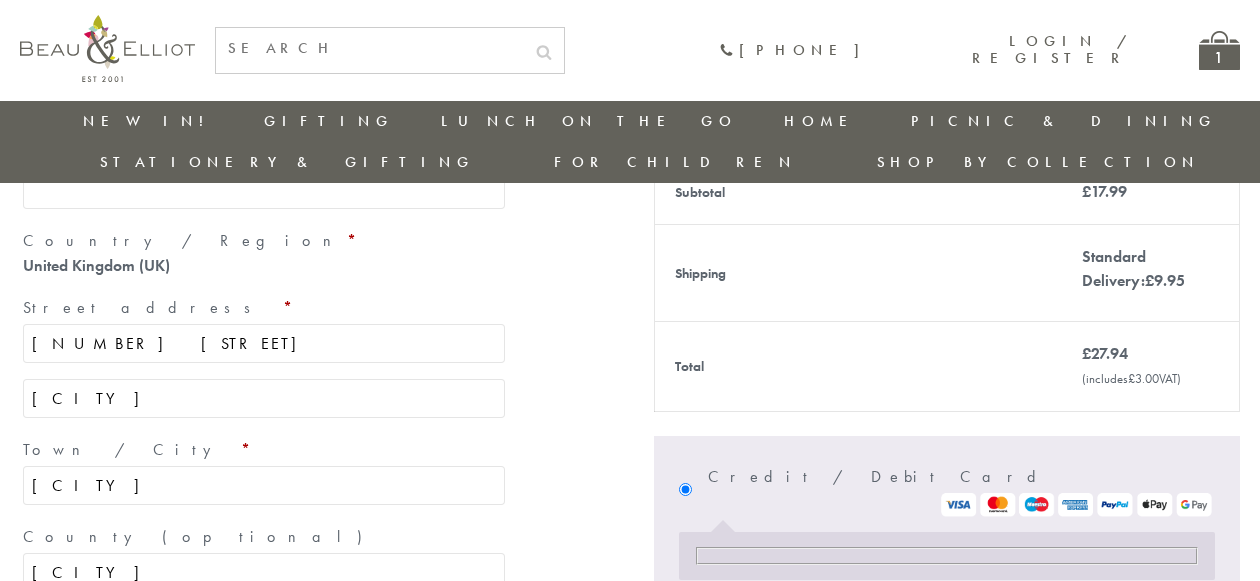 click on "£" at bounding box center [1086, 191] 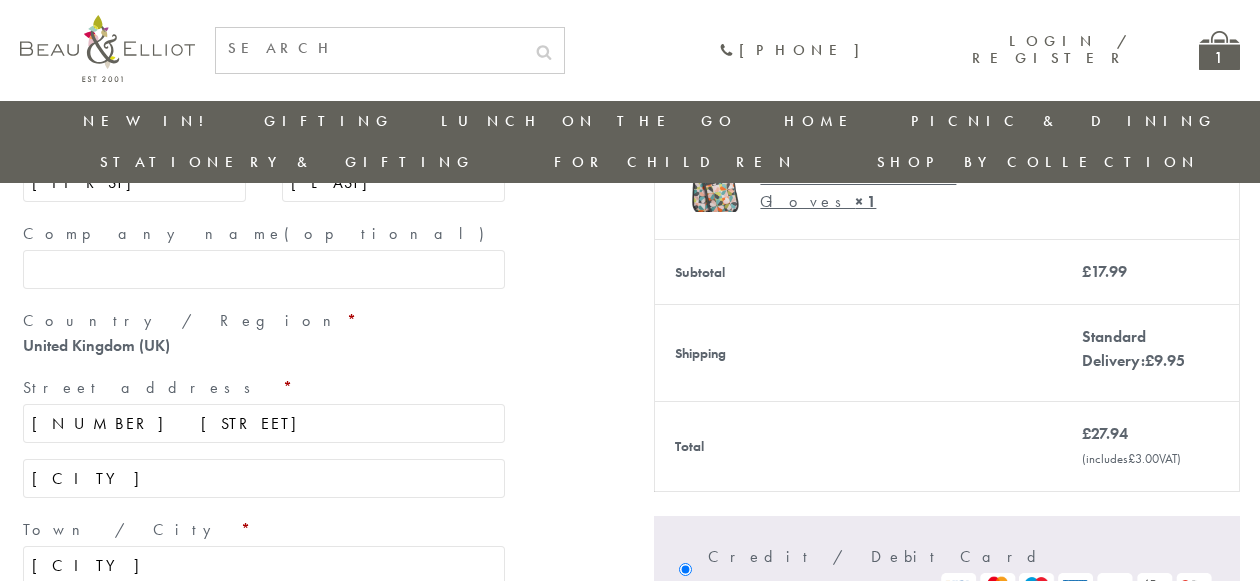 scroll, scrollTop: 299, scrollLeft: 0, axis: vertical 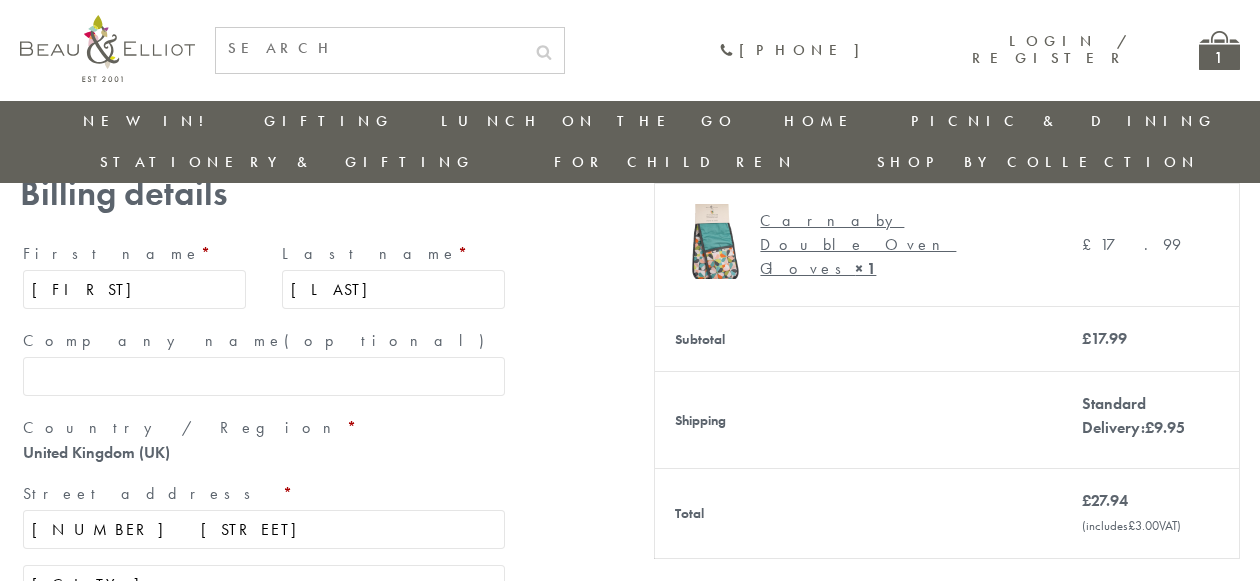 click on "£ 17.99" at bounding box center (1131, 244) 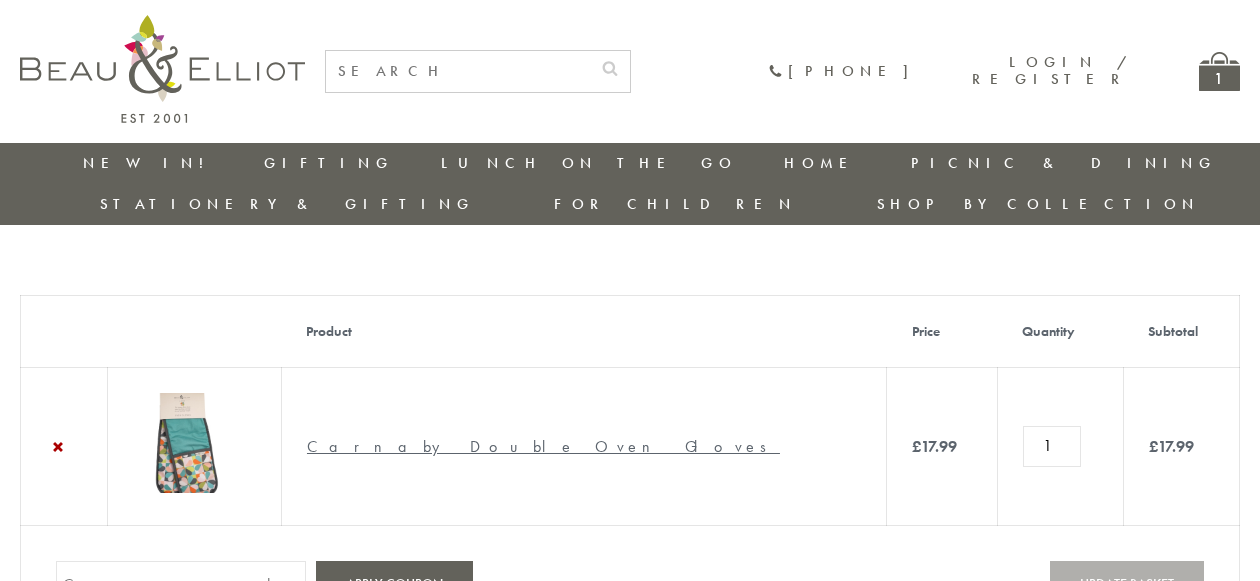 scroll, scrollTop: 0, scrollLeft: 0, axis: both 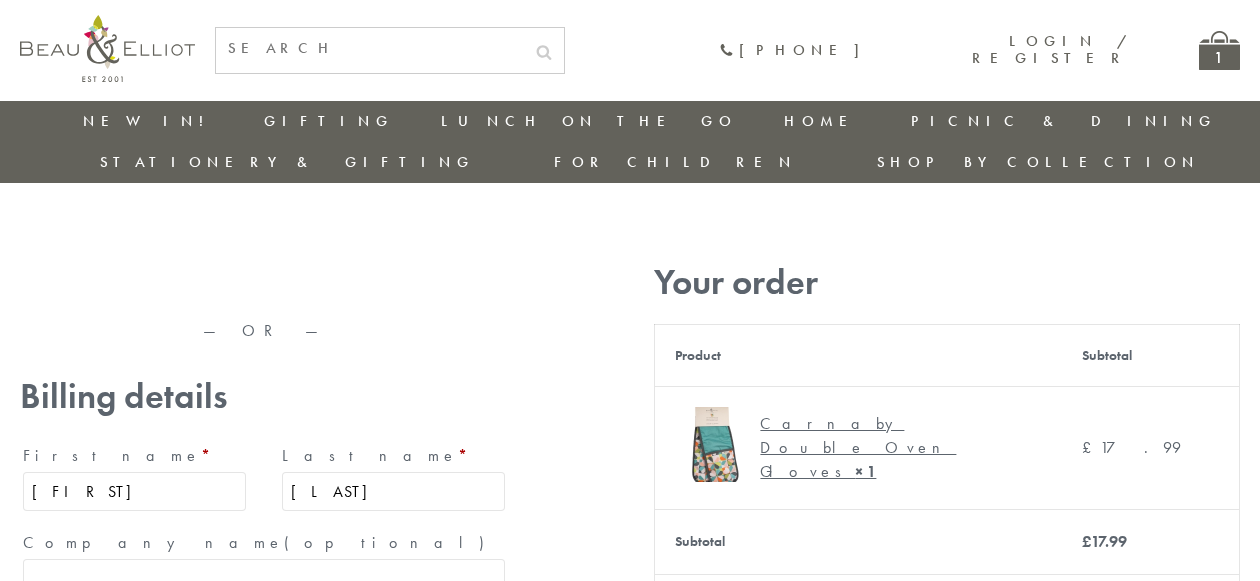 click on "Standard Delivery:  £ 9.95" at bounding box center [1133, 618] 